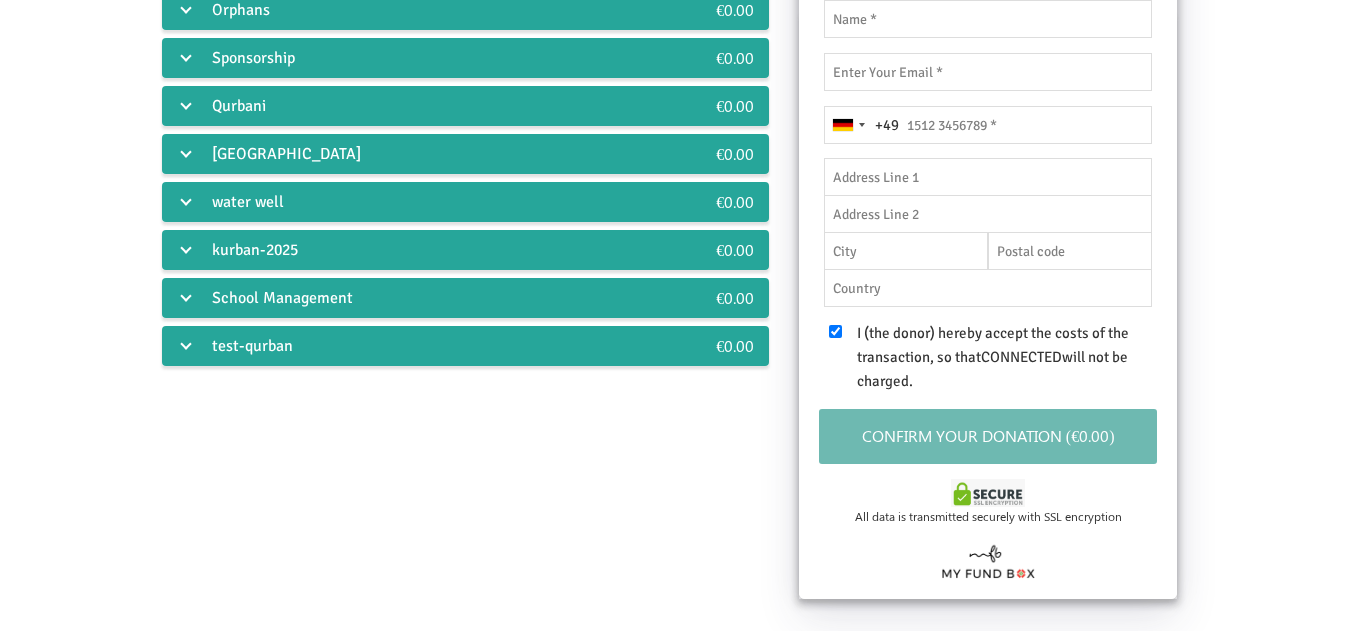 scroll, scrollTop: 590, scrollLeft: 0, axis: vertical 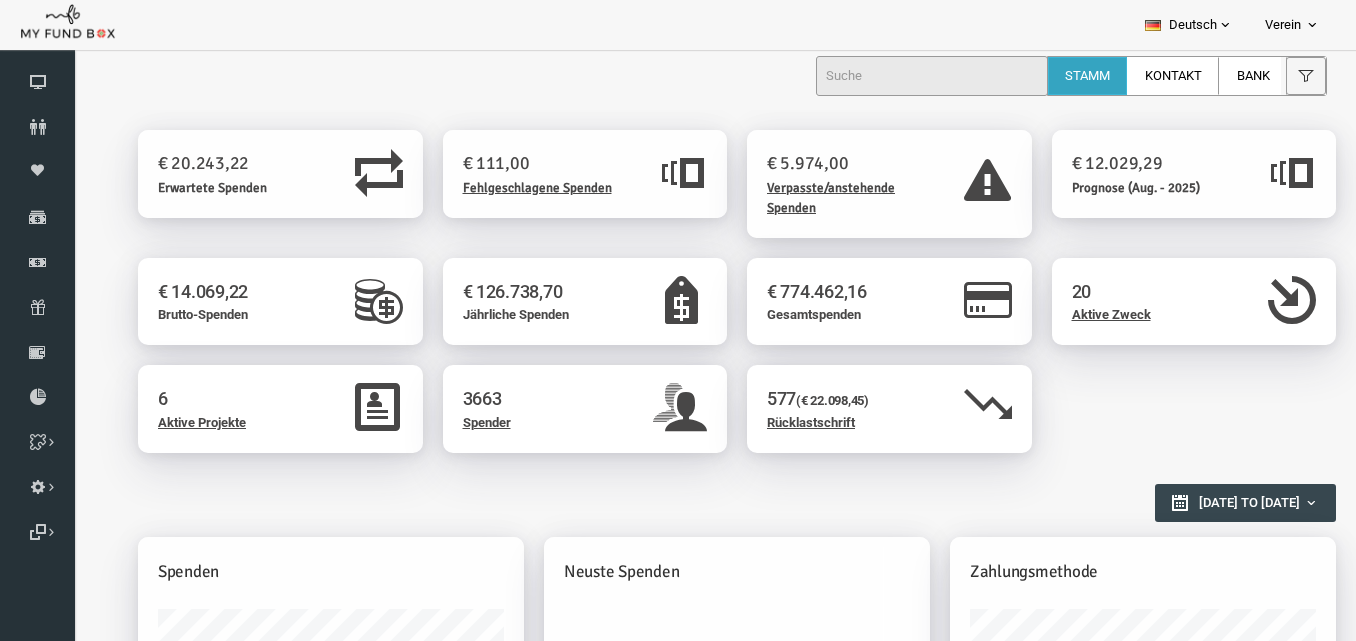 click on "Deutsch" at bounding box center (1189, 25) 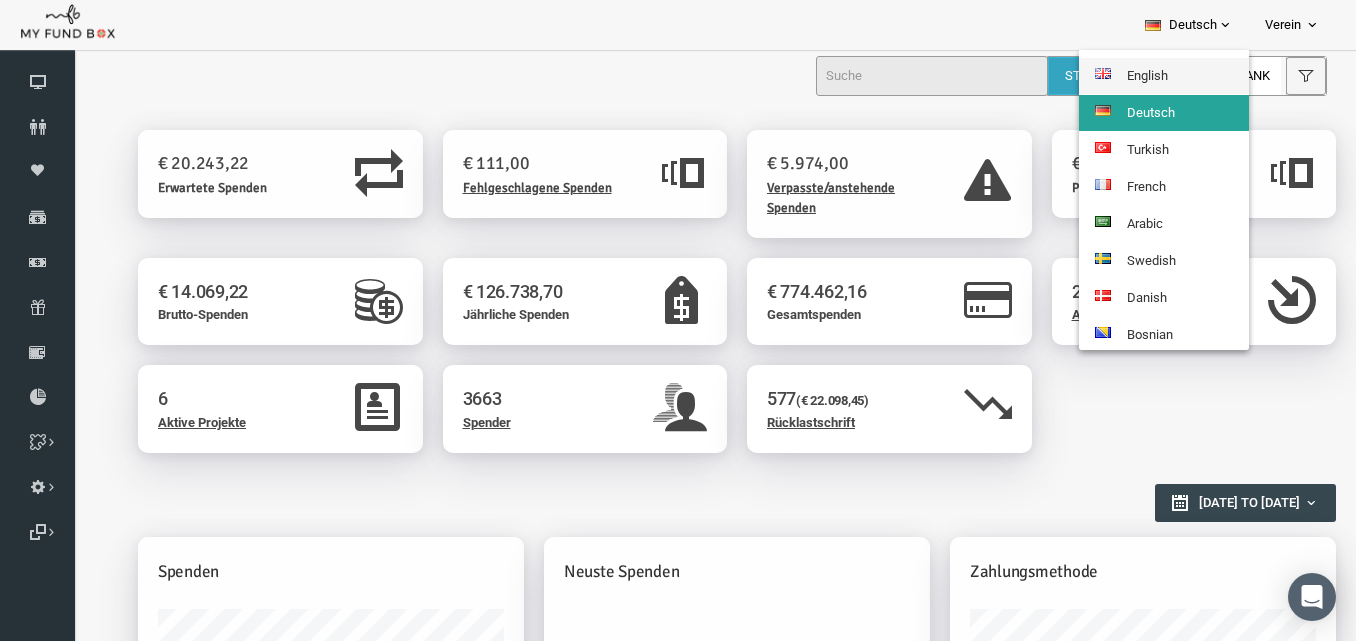 click on "English" at bounding box center (1164, 76) 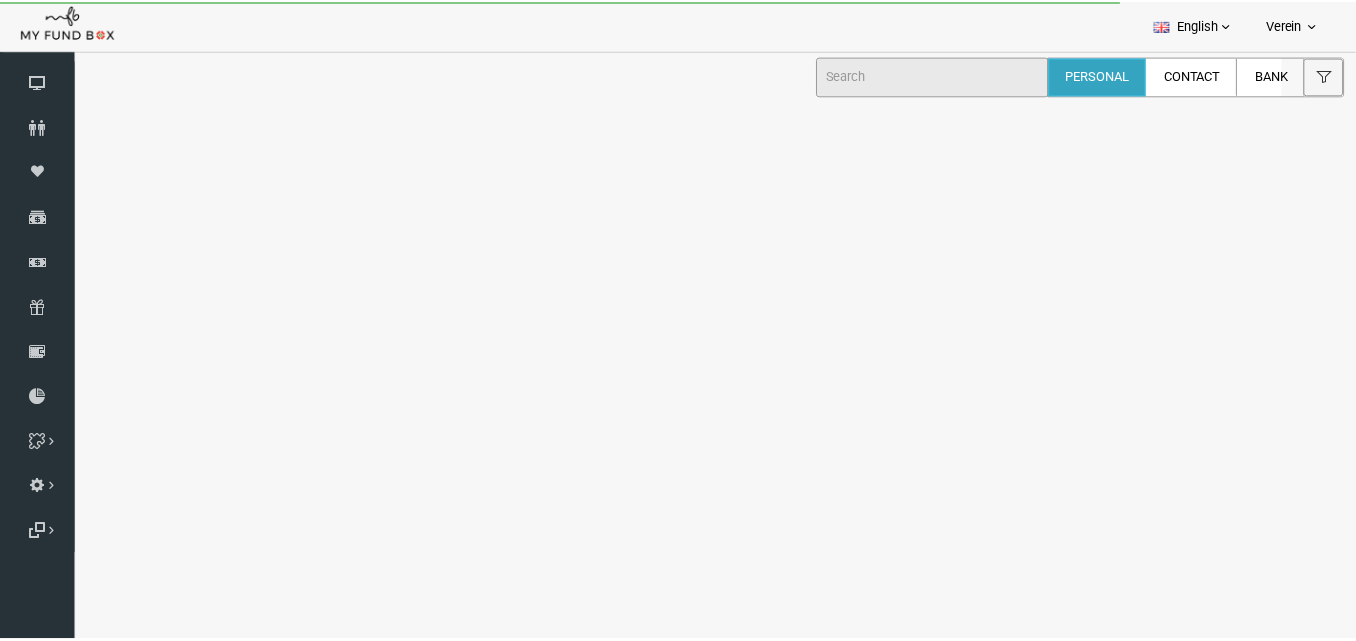 scroll, scrollTop: 0, scrollLeft: 0, axis: both 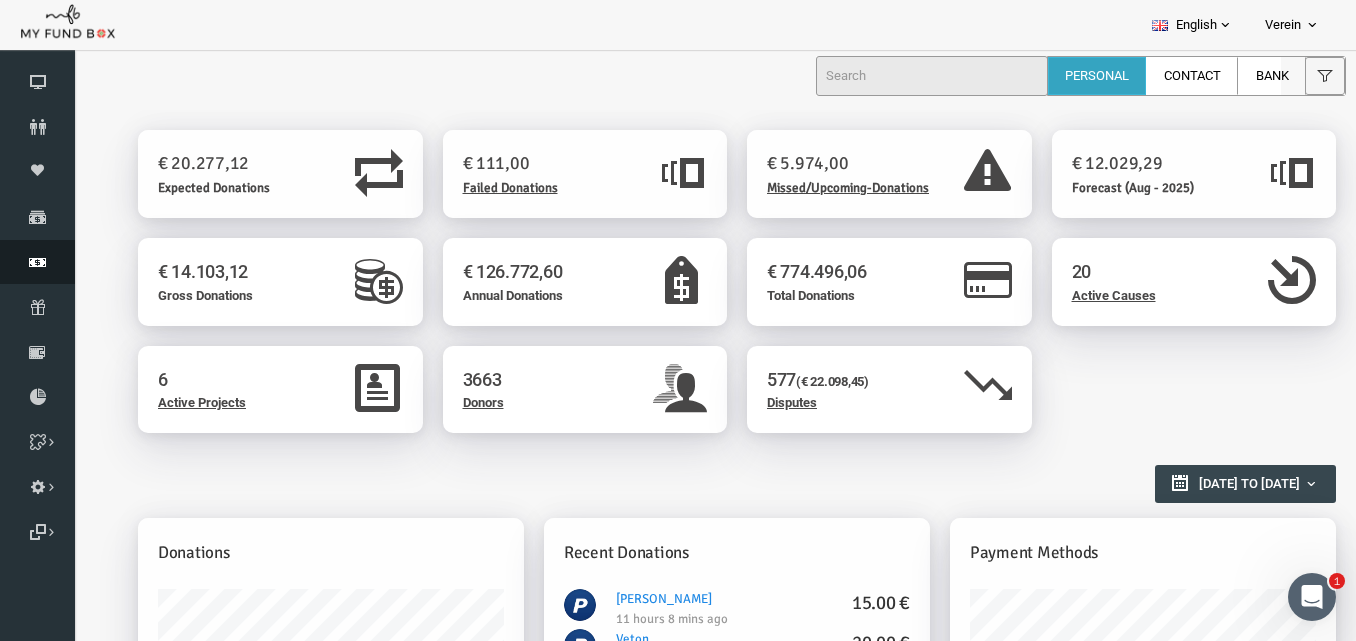 click at bounding box center [37, 262] 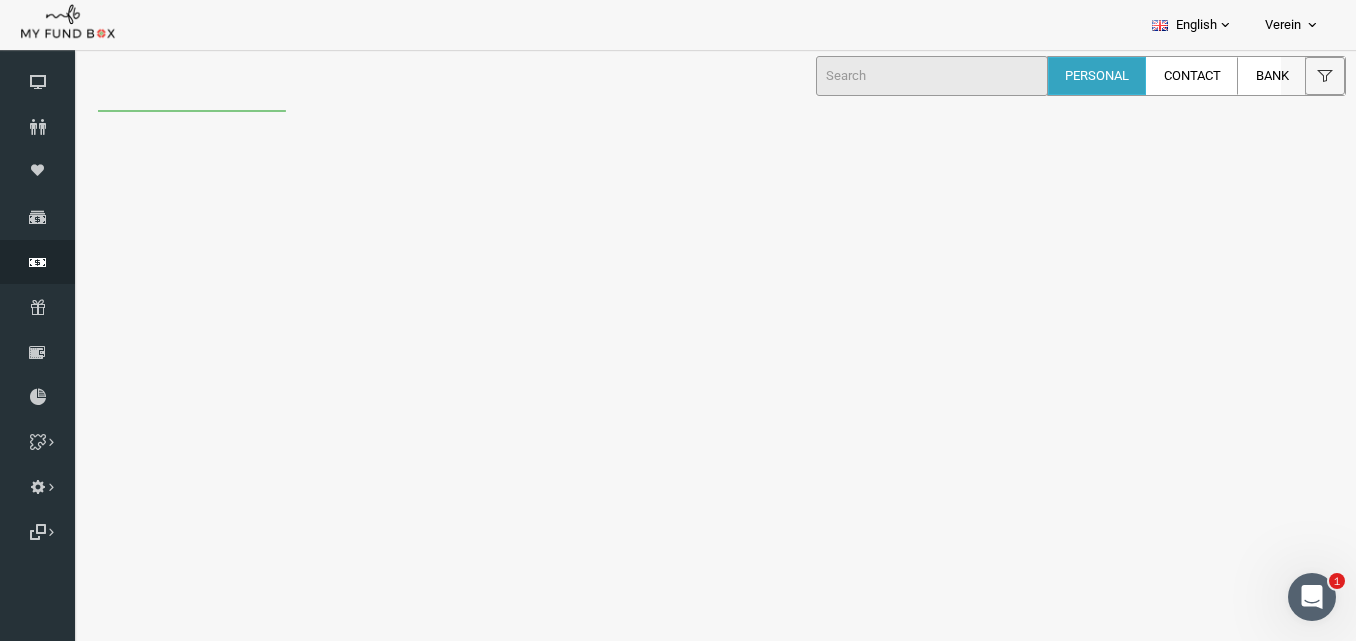 scroll, scrollTop: 0, scrollLeft: 0, axis: both 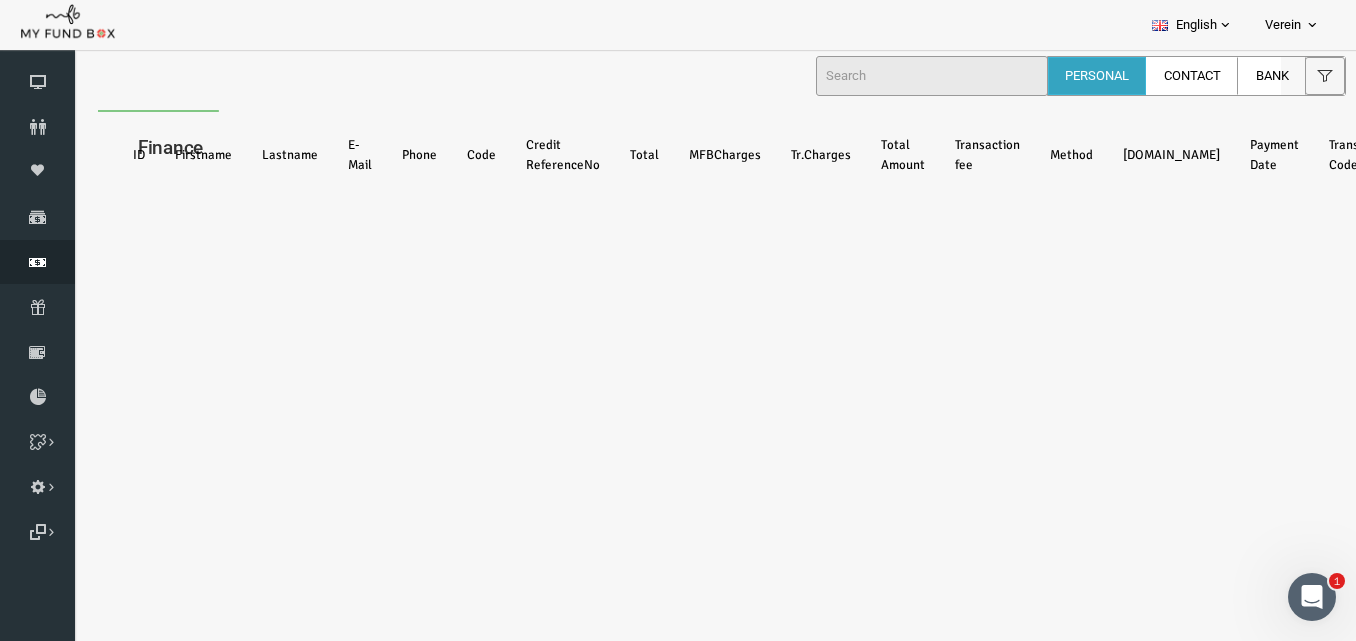 select on "100" 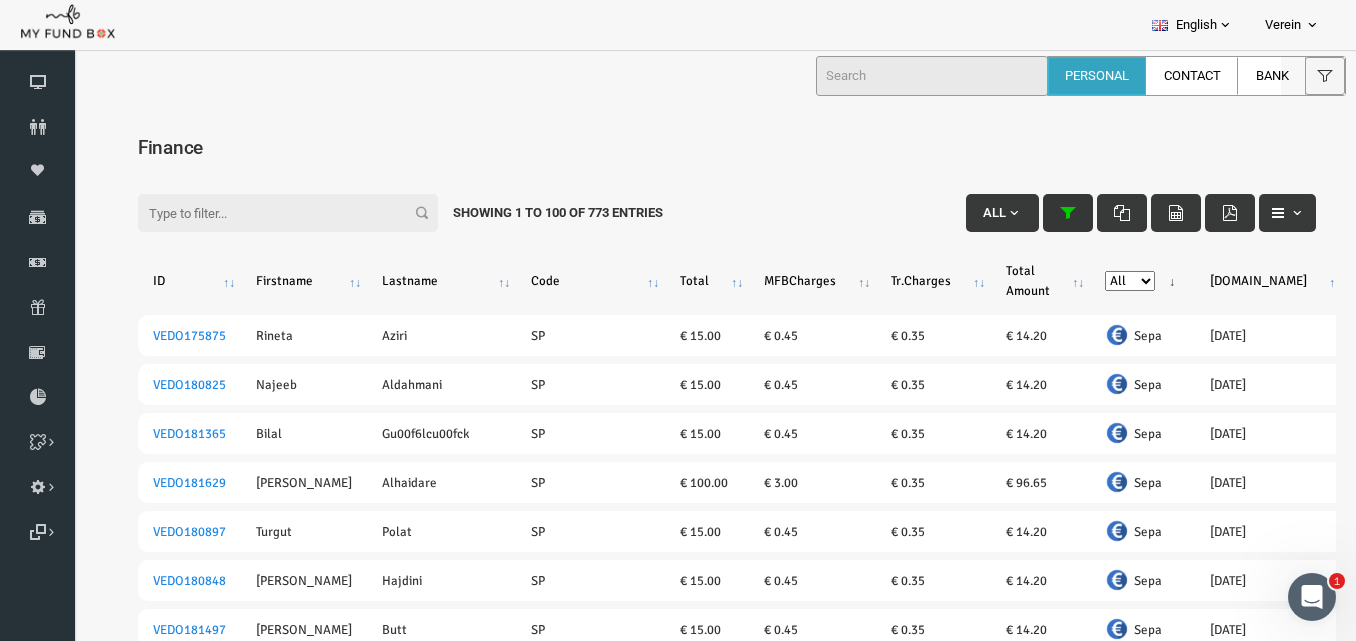 click at bounding box center (1041, 213) 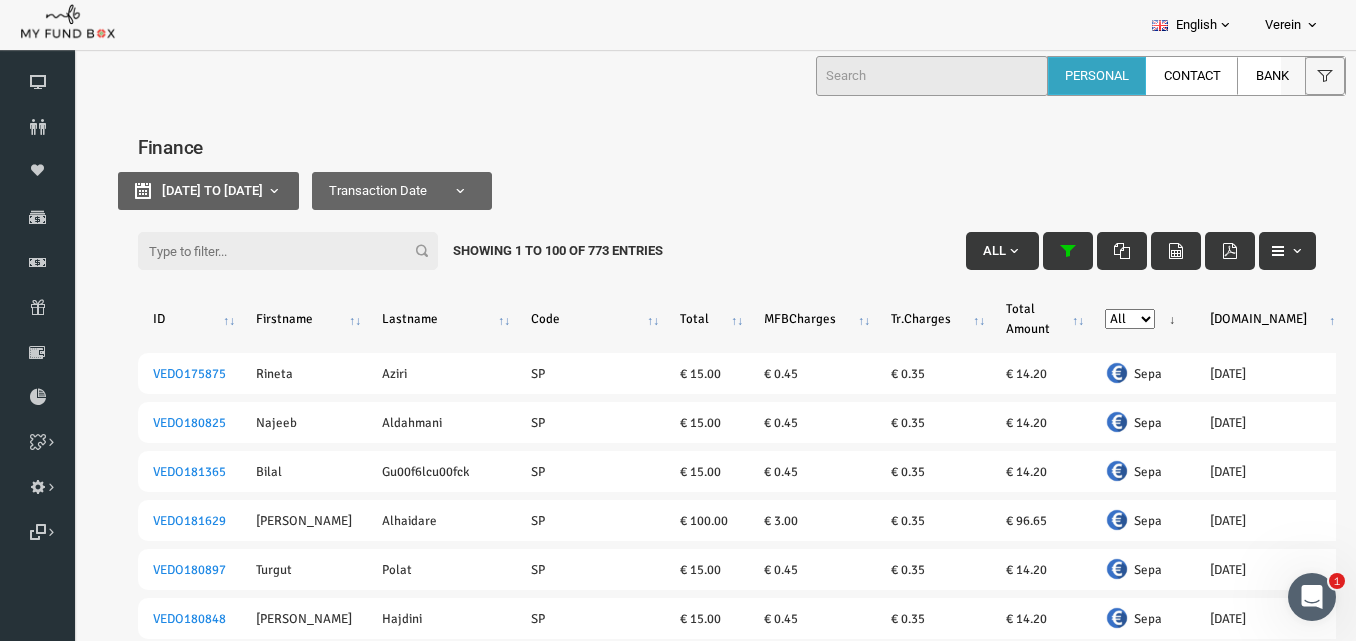 type on "01-06-2025" 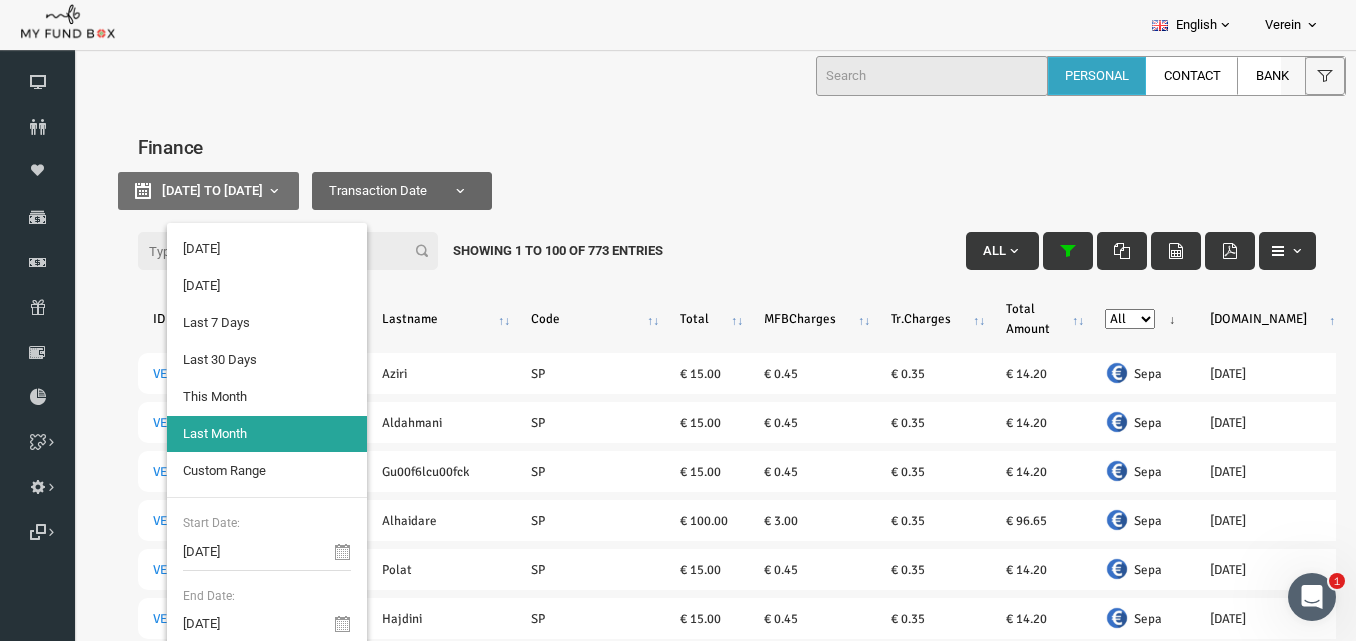 click on "01-06-2025 to 30-06-2025" at bounding box center (181, 191) 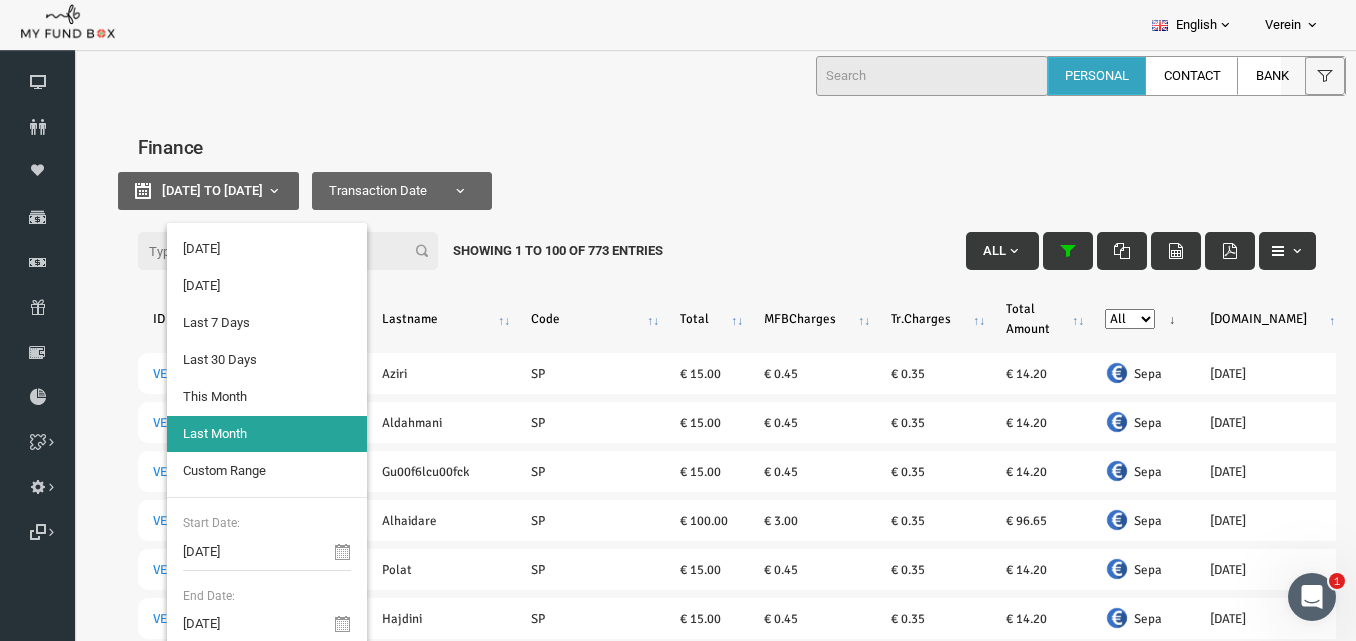 type on "07-07-2025" 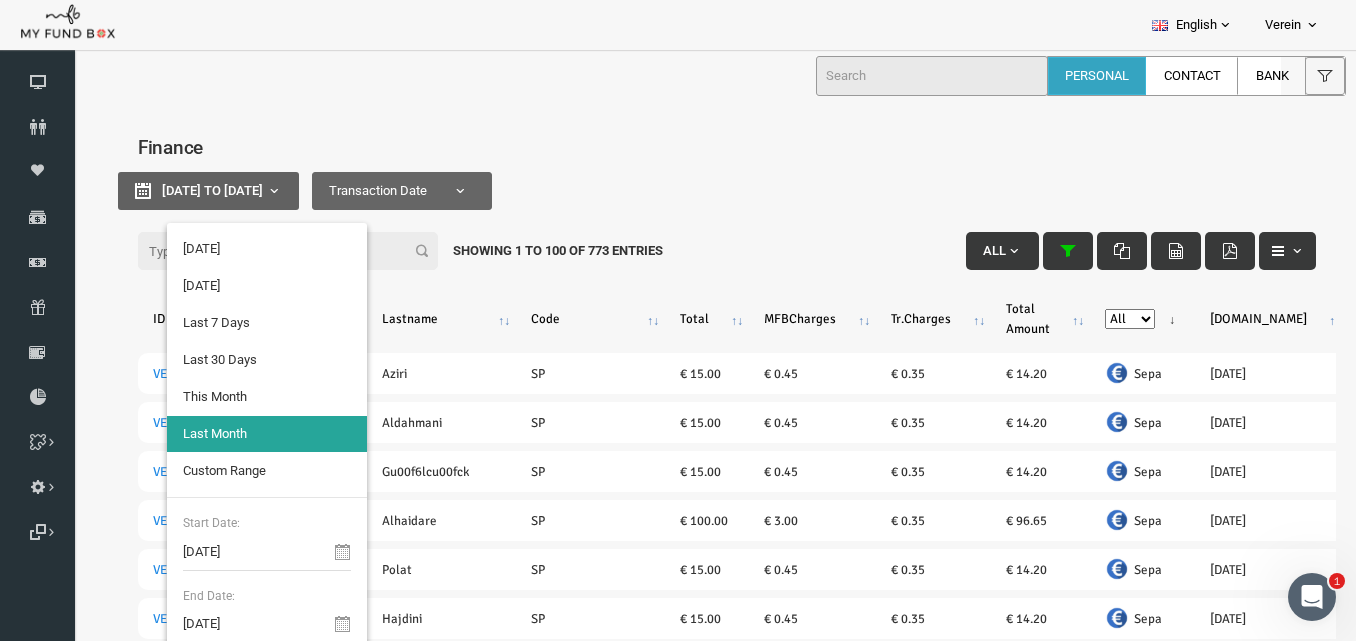 type on "08-06-2025" 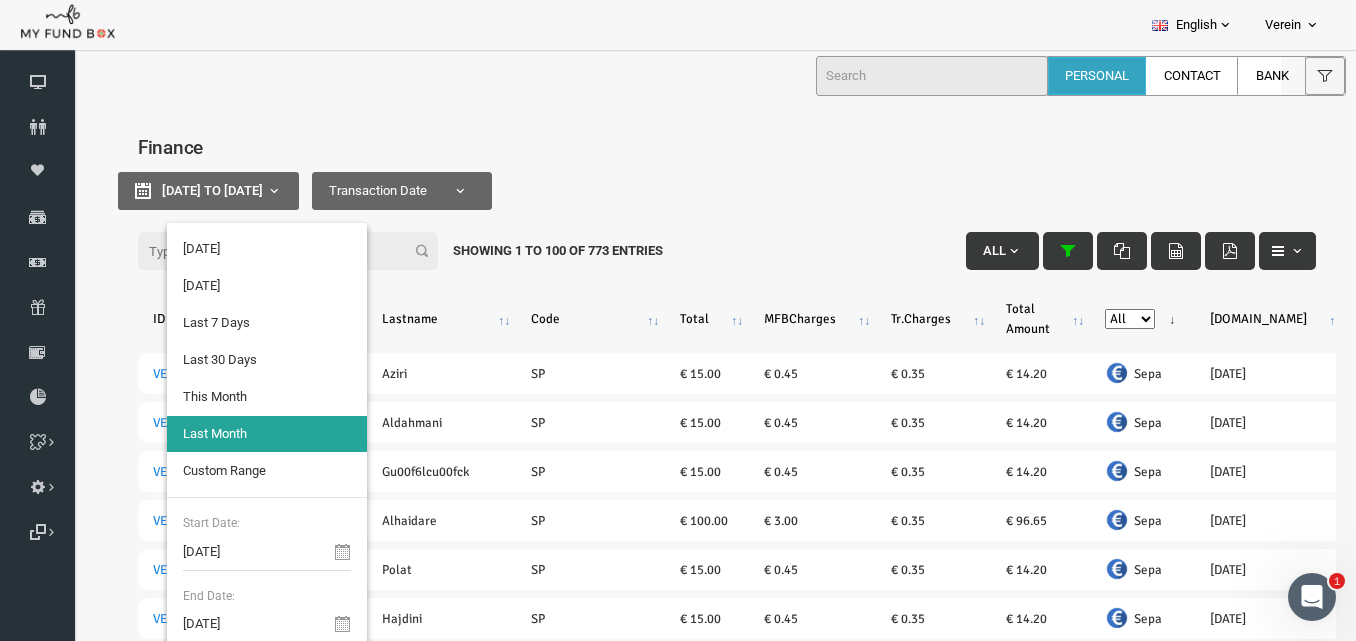 click on "Custom Range" at bounding box center [240, 471] 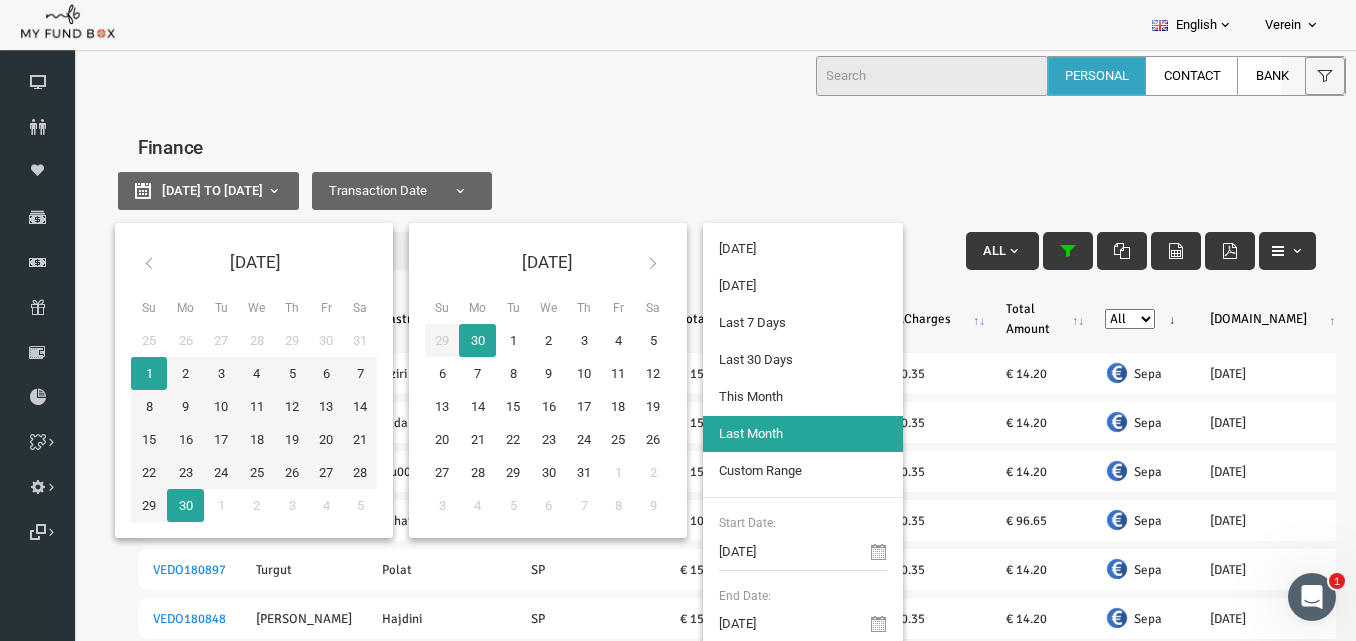 click at bounding box center [122, 262] 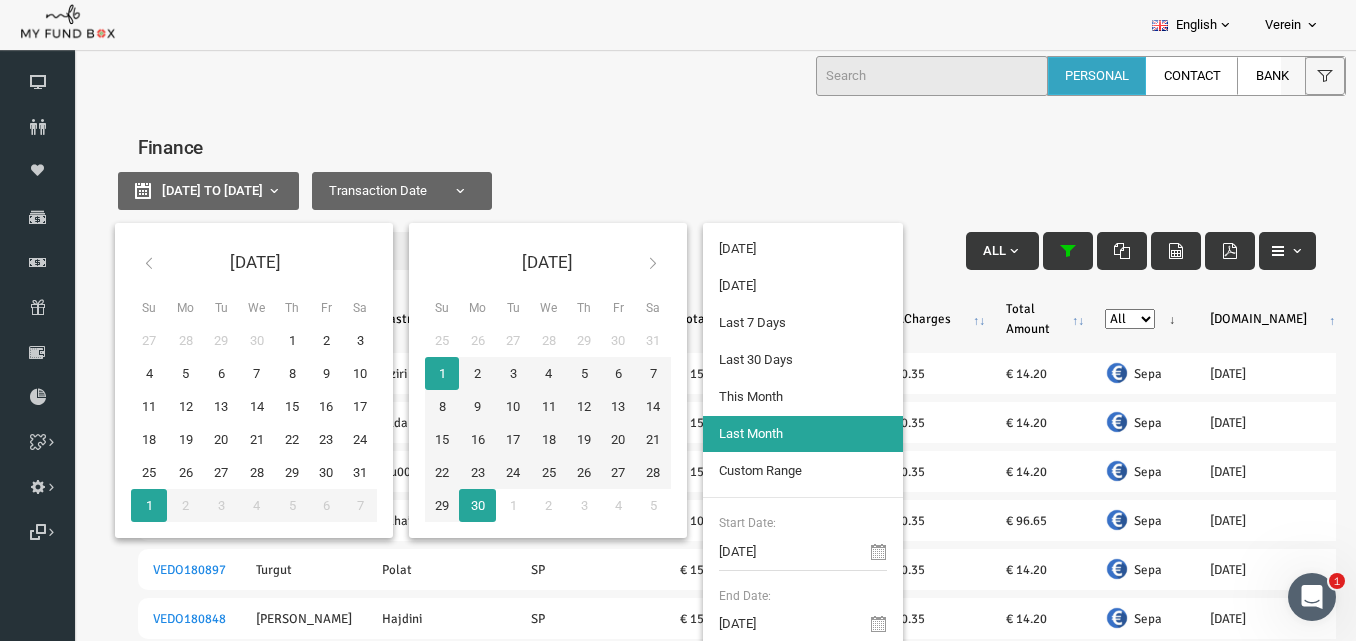 type on "01-05-2025" 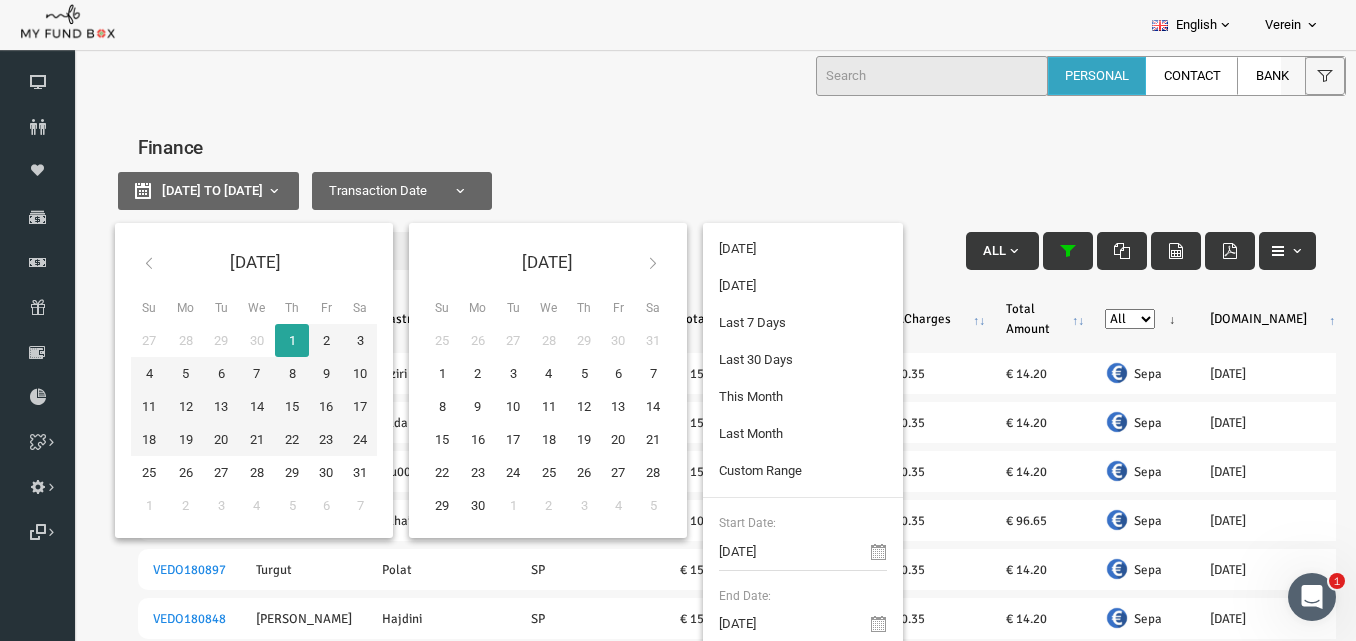 type on "30-05-2025" 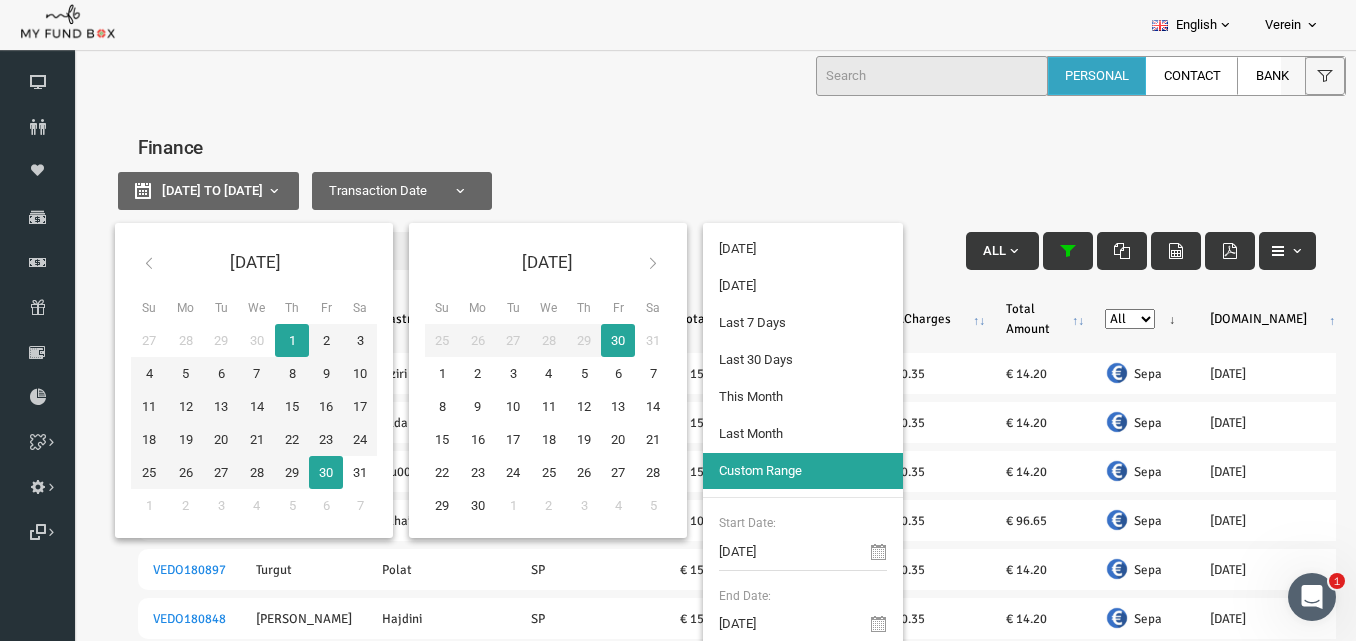 type on "01-07-2025" 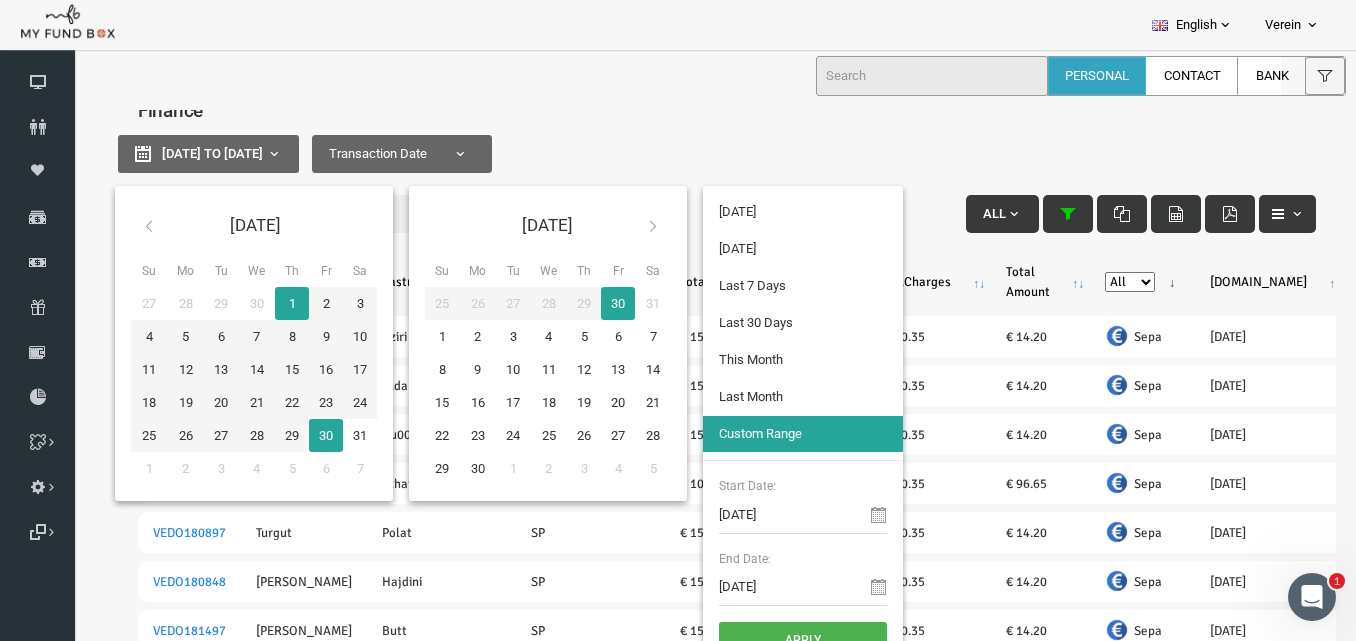 scroll, scrollTop: 52, scrollLeft: 0, axis: vertical 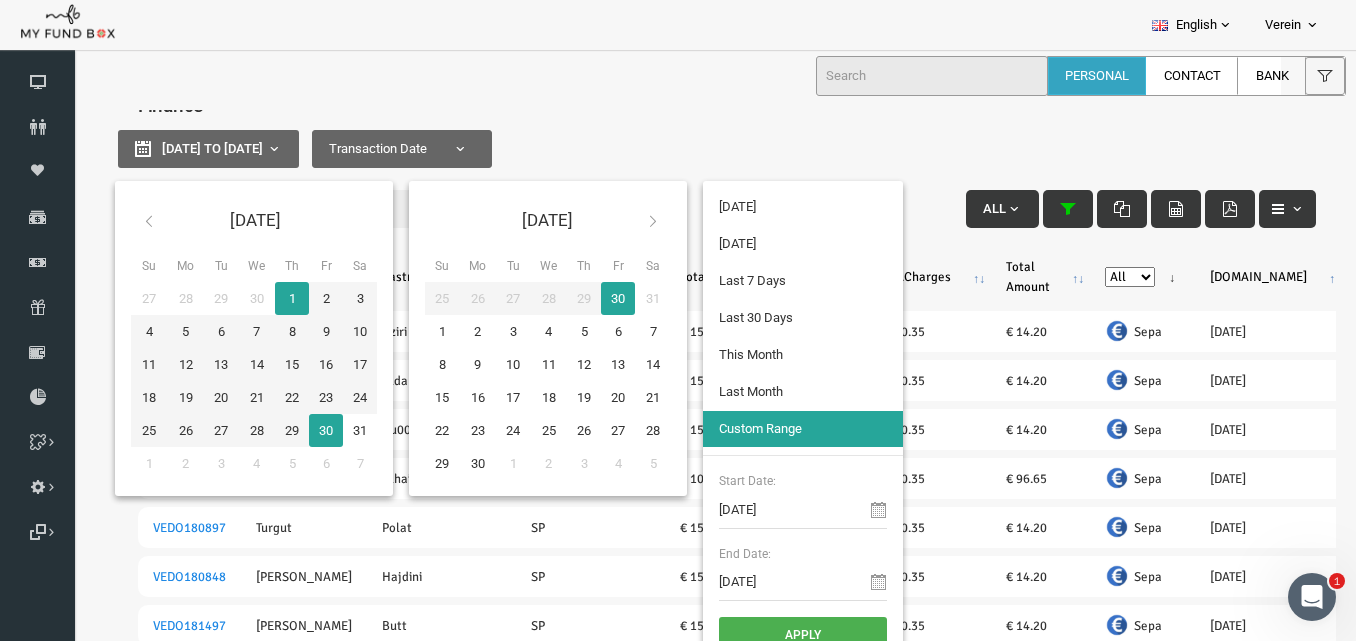 type on "01-05-2025" 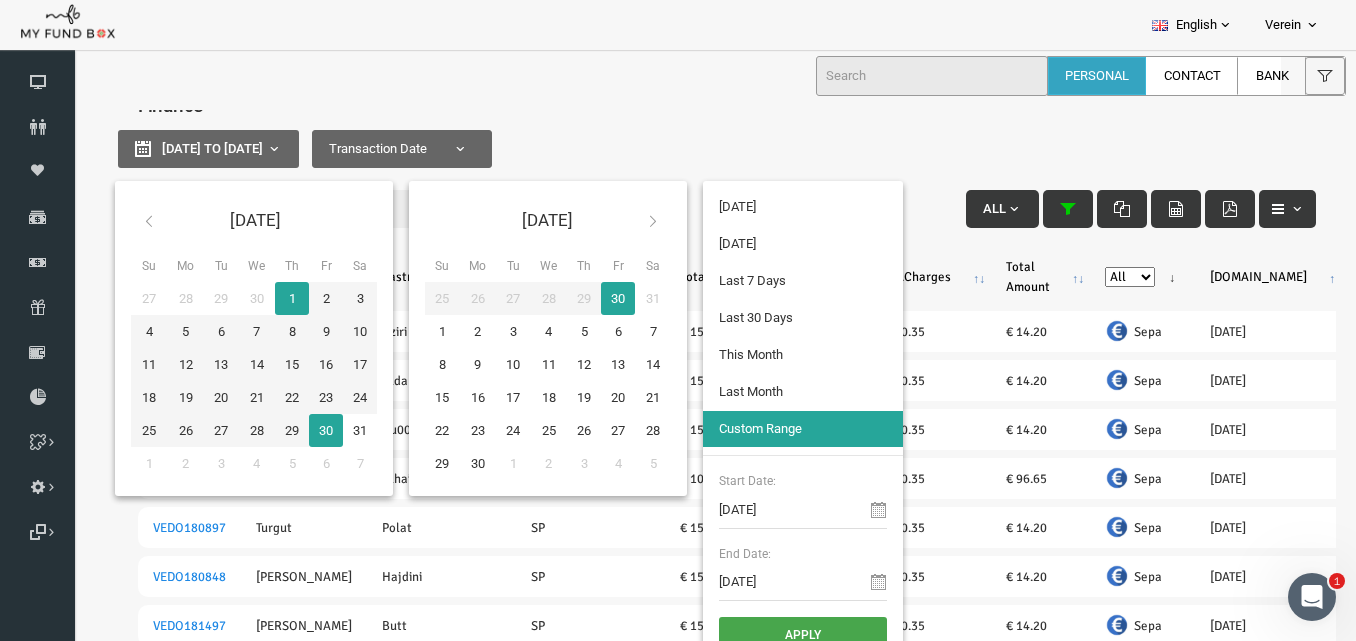 click on "Apply" at bounding box center (776, 635) 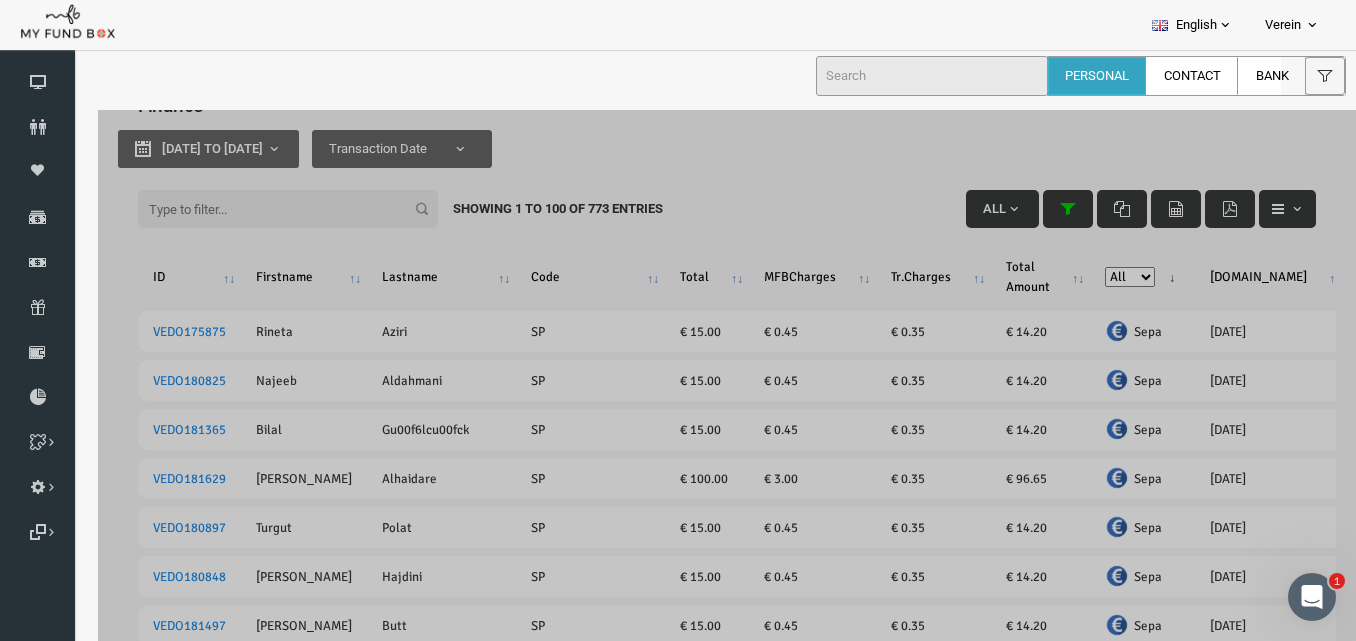 select on "100" 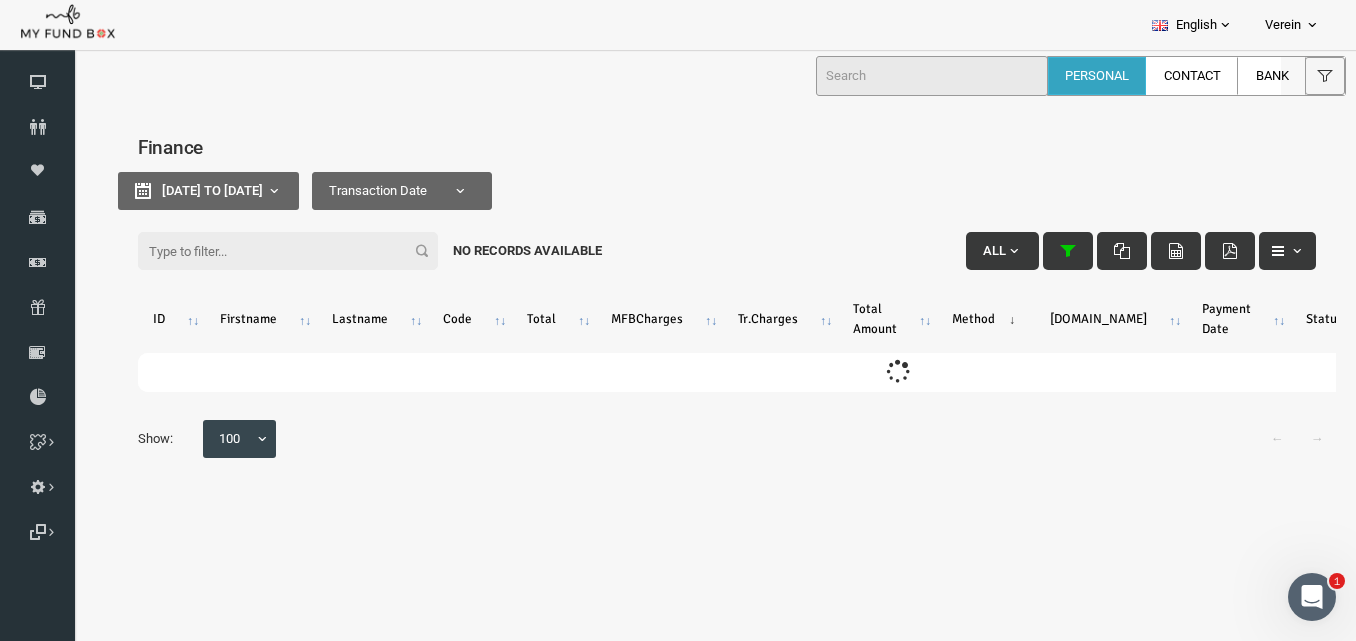 scroll, scrollTop: 0, scrollLeft: 0, axis: both 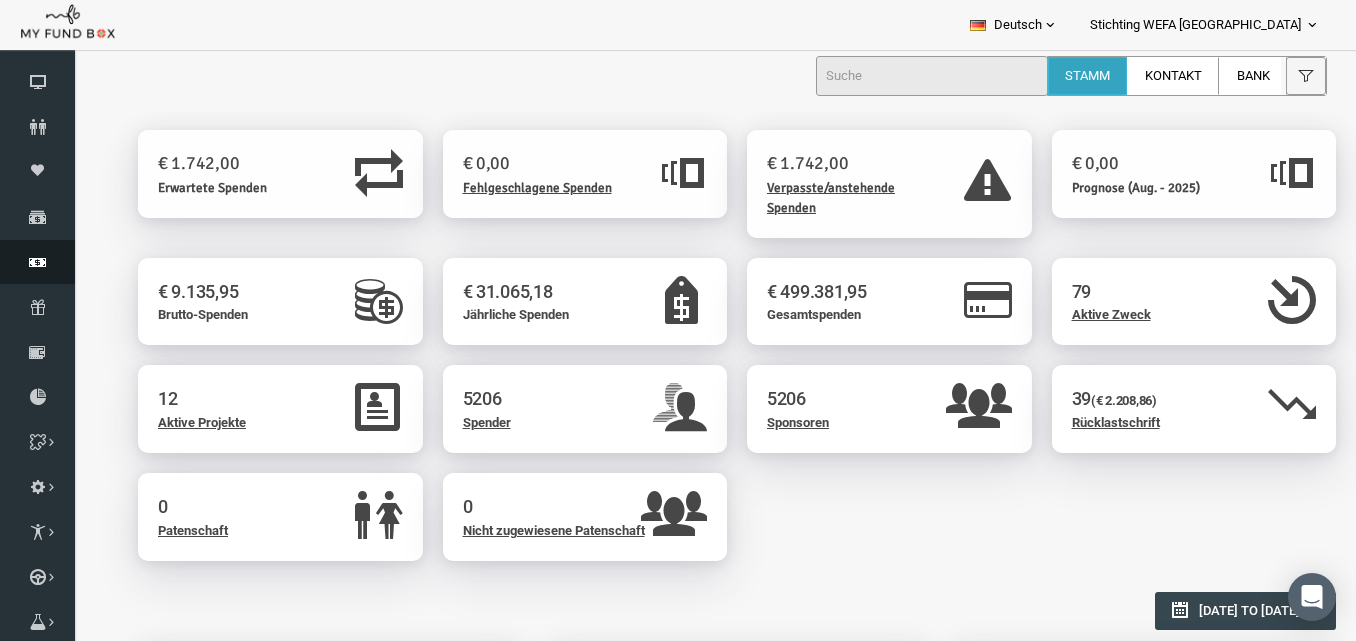 click at bounding box center [37, 262] 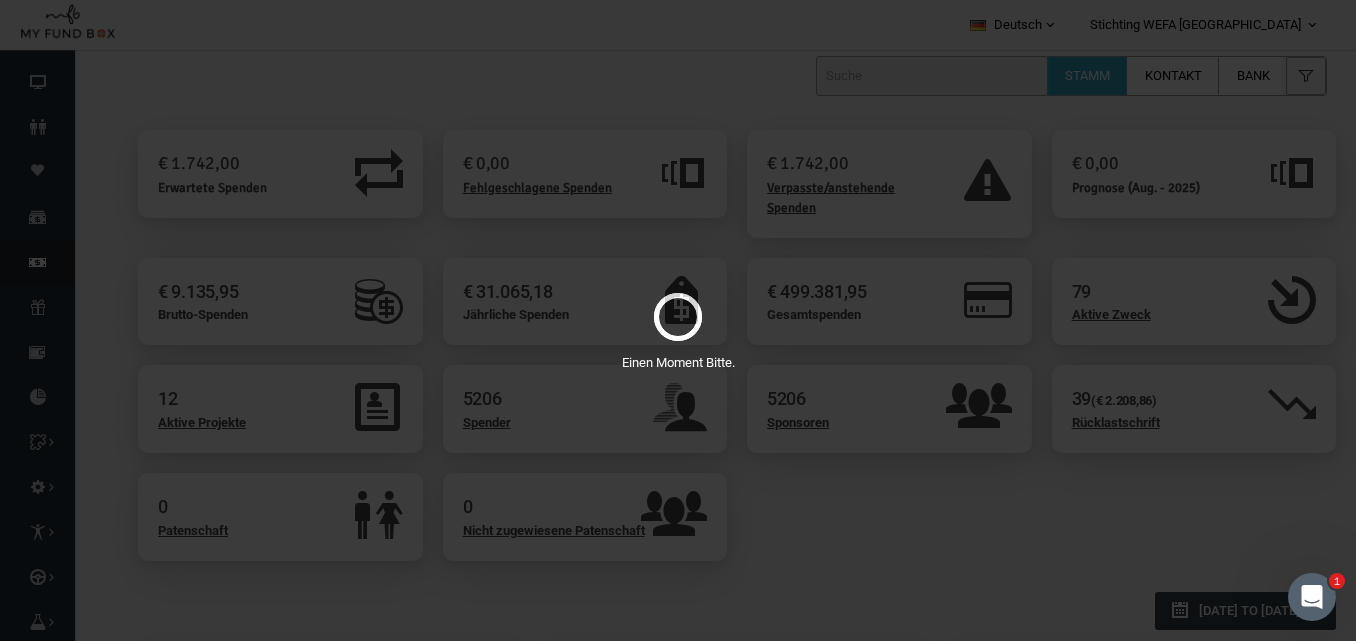 scroll, scrollTop: 0, scrollLeft: 0, axis: both 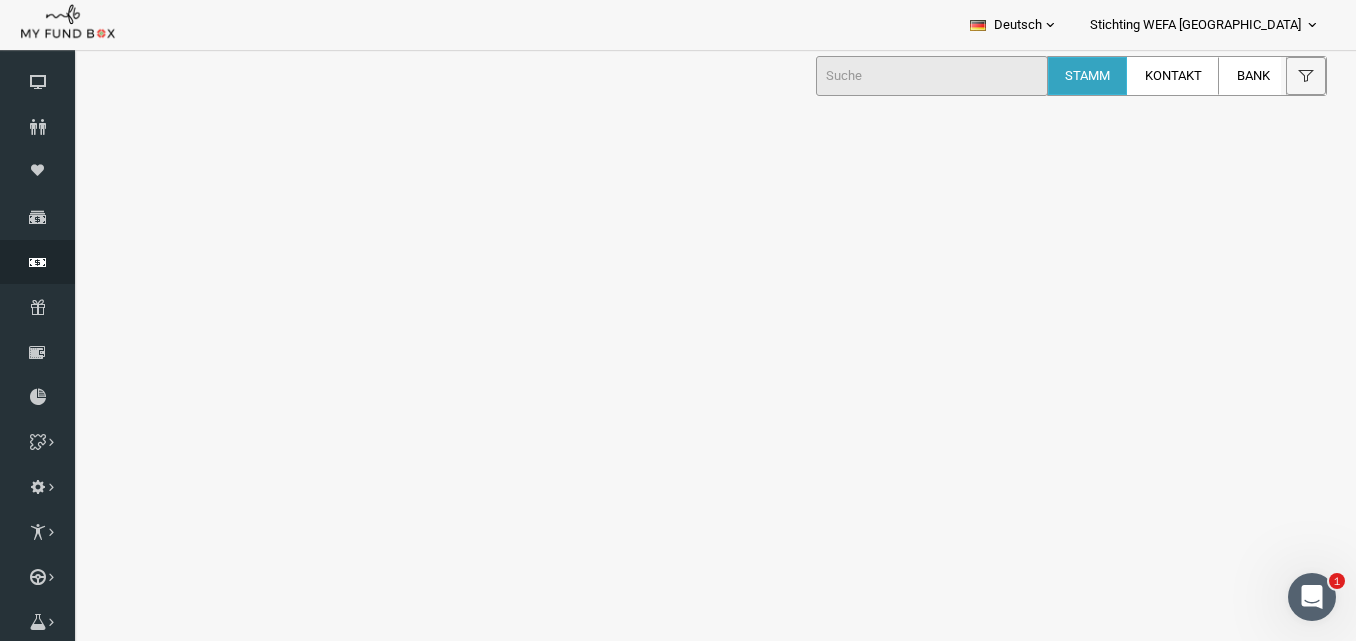 select on "100" 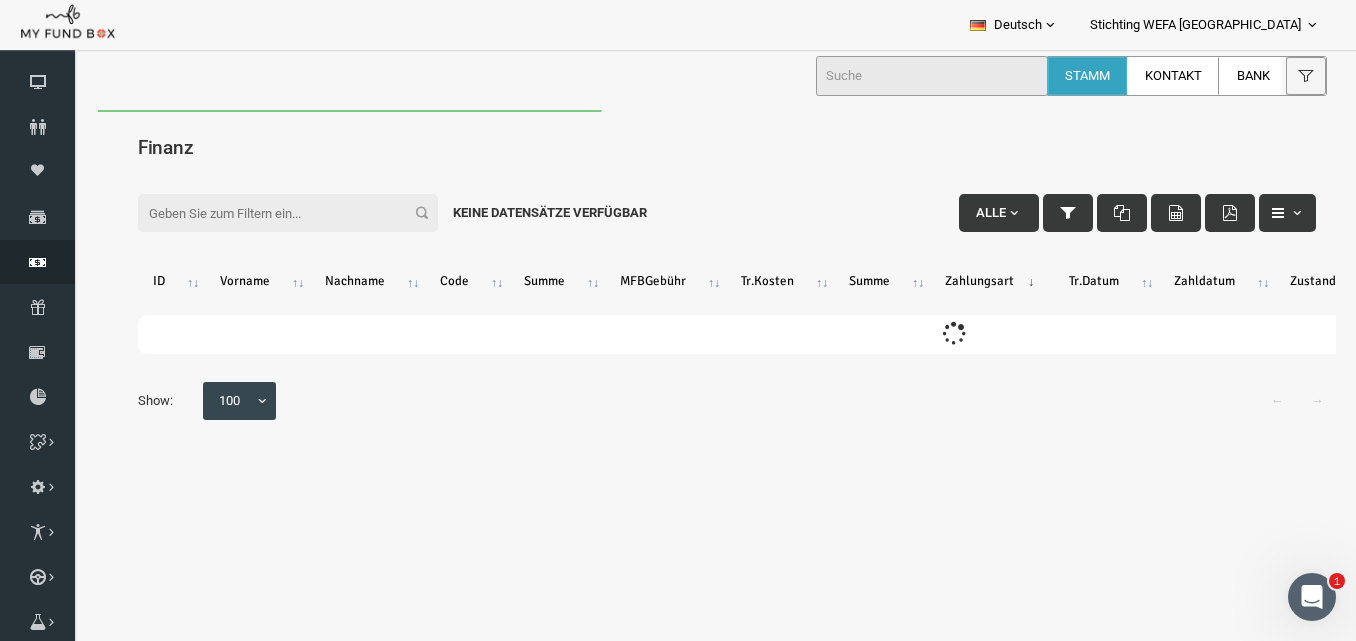 scroll, scrollTop: 0, scrollLeft: 0, axis: both 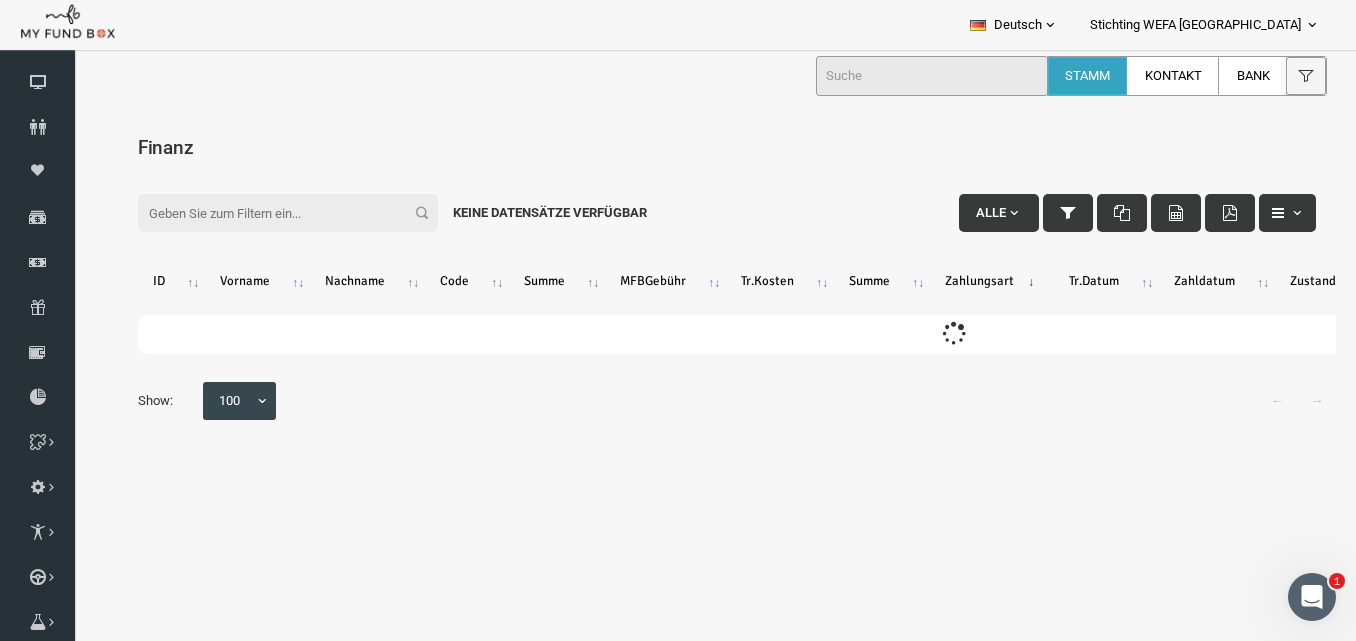 click on "Deutsch" at bounding box center [1014, 25] 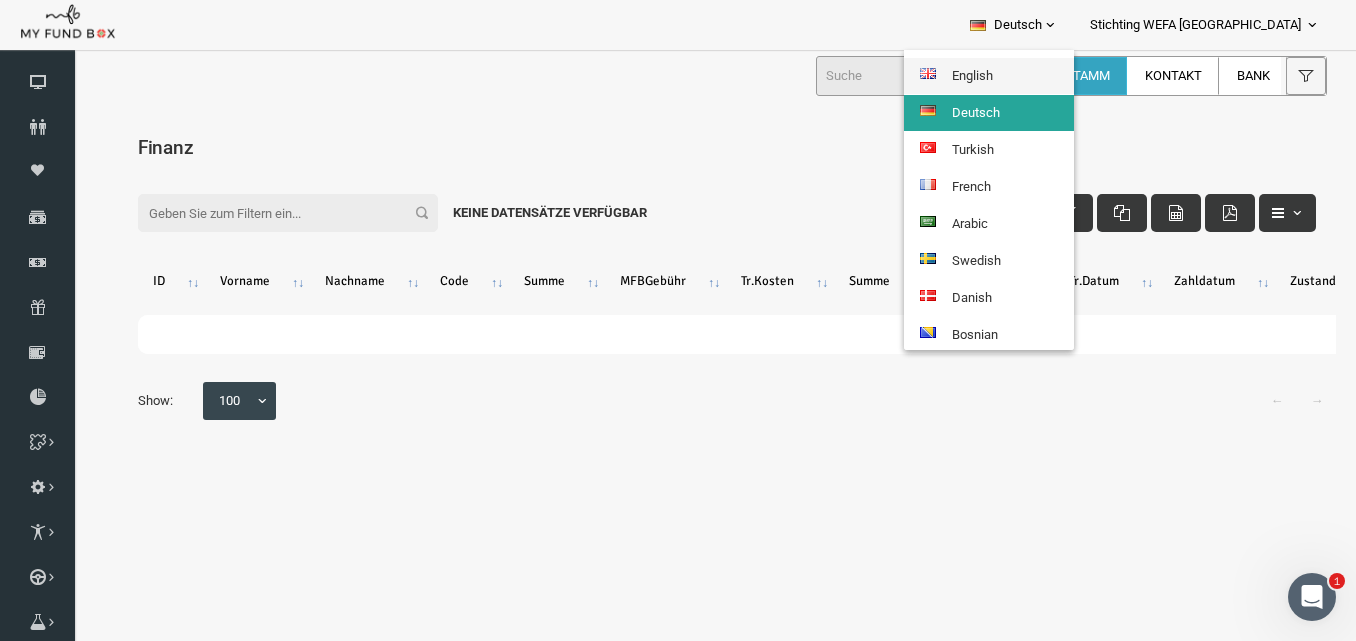 drag, startPoint x: 1049, startPoint y: 79, endPoint x: 590, endPoint y: 75, distance: 459.01743 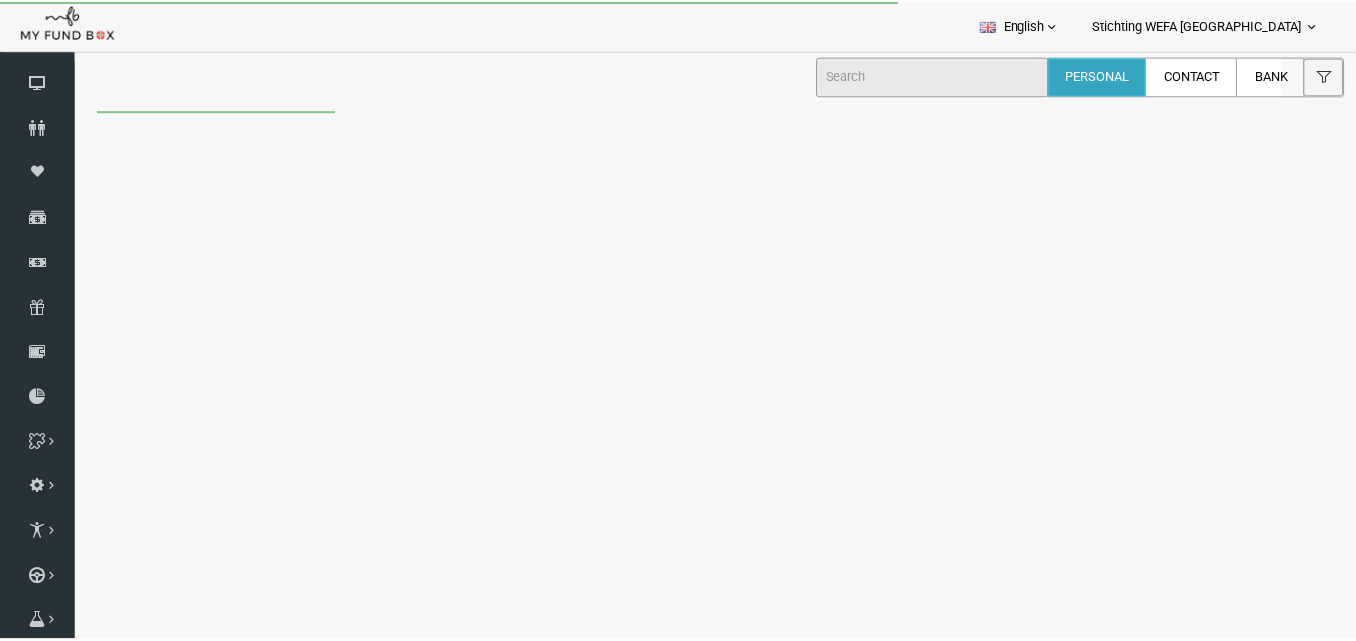 scroll, scrollTop: 0, scrollLeft: 0, axis: both 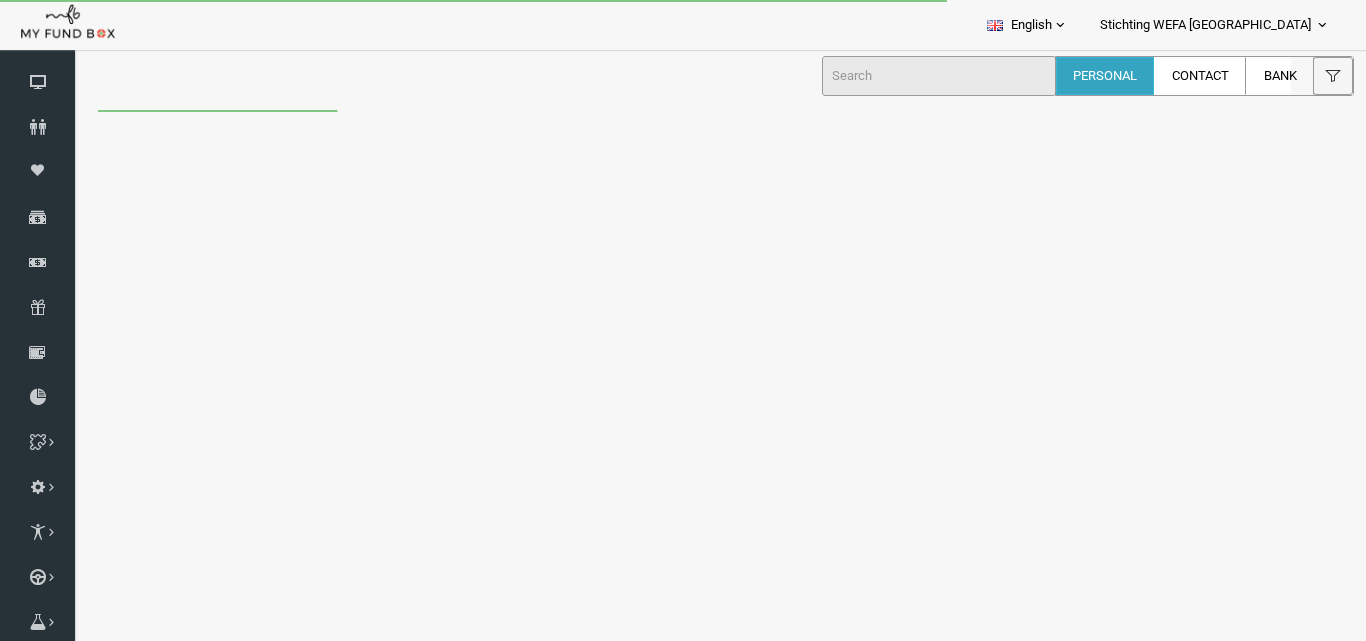 select on "100" 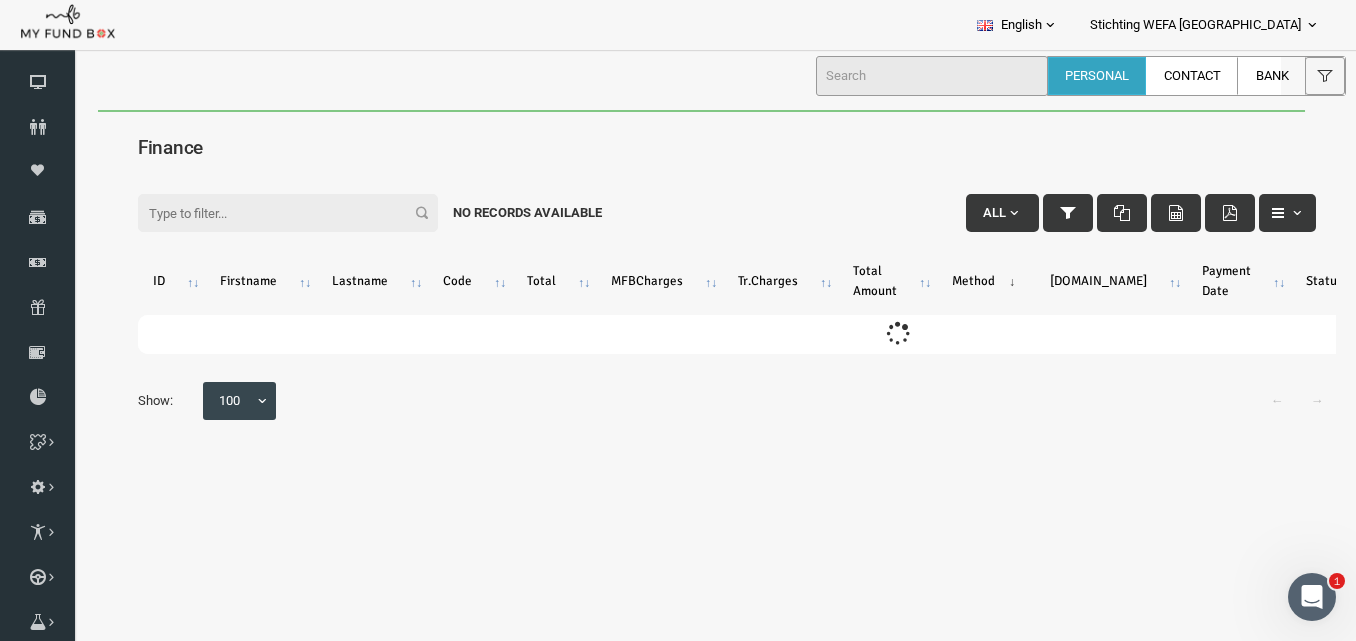scroll, scrollTop: 0, scrollLeft: 0, axis: both 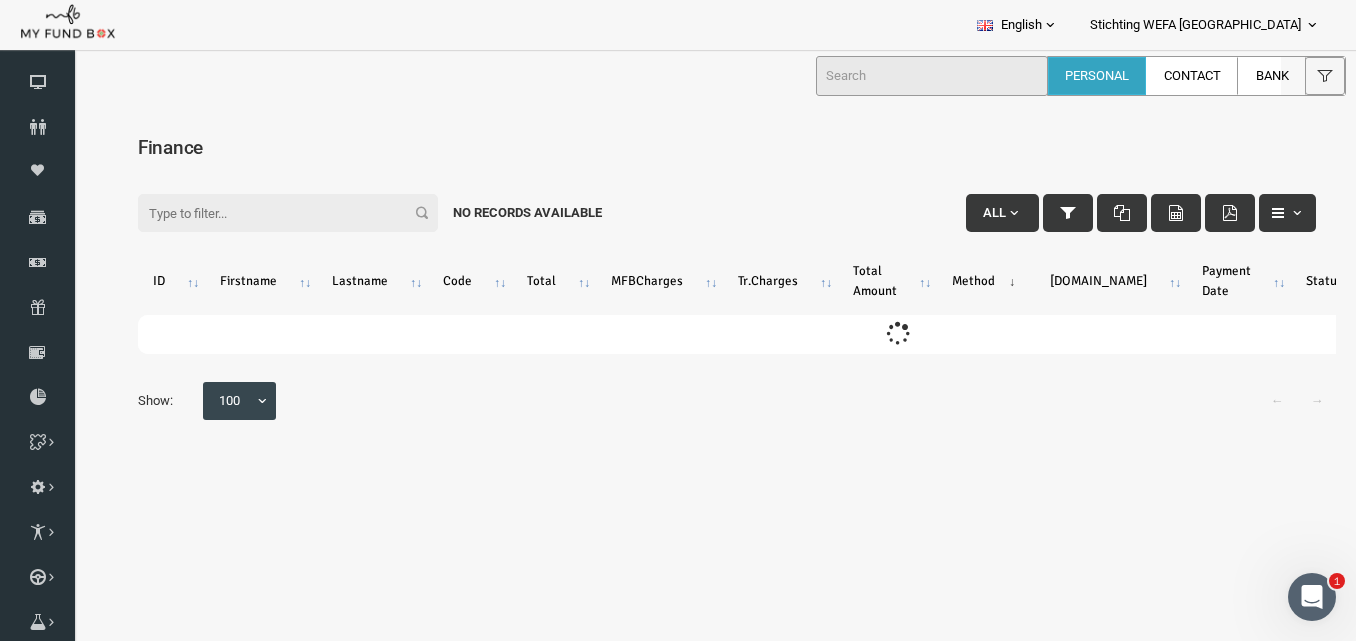 click on "Stichting WEFA [GEOGRAPHIC_DATA]" at bounding box center (1195, 25) 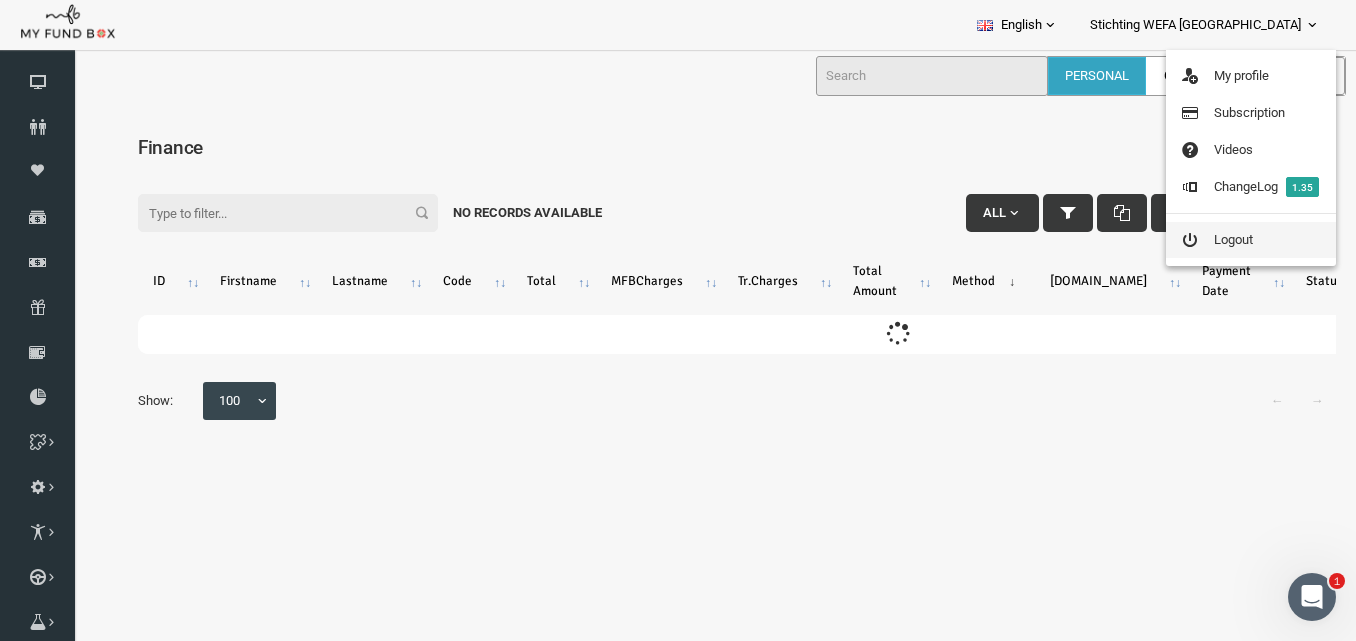 click on "Logout" at bounding box center (1251, 240) 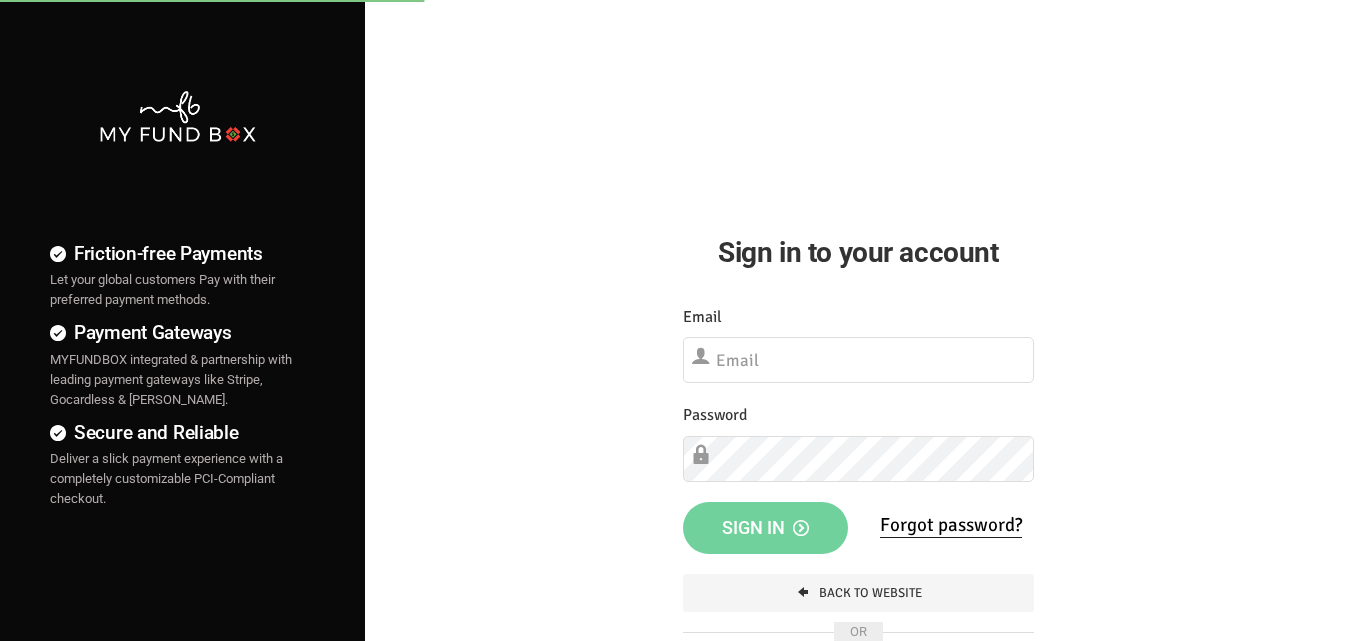 scroll, scrollTop: 0, scrollLeft: 0, axis: both 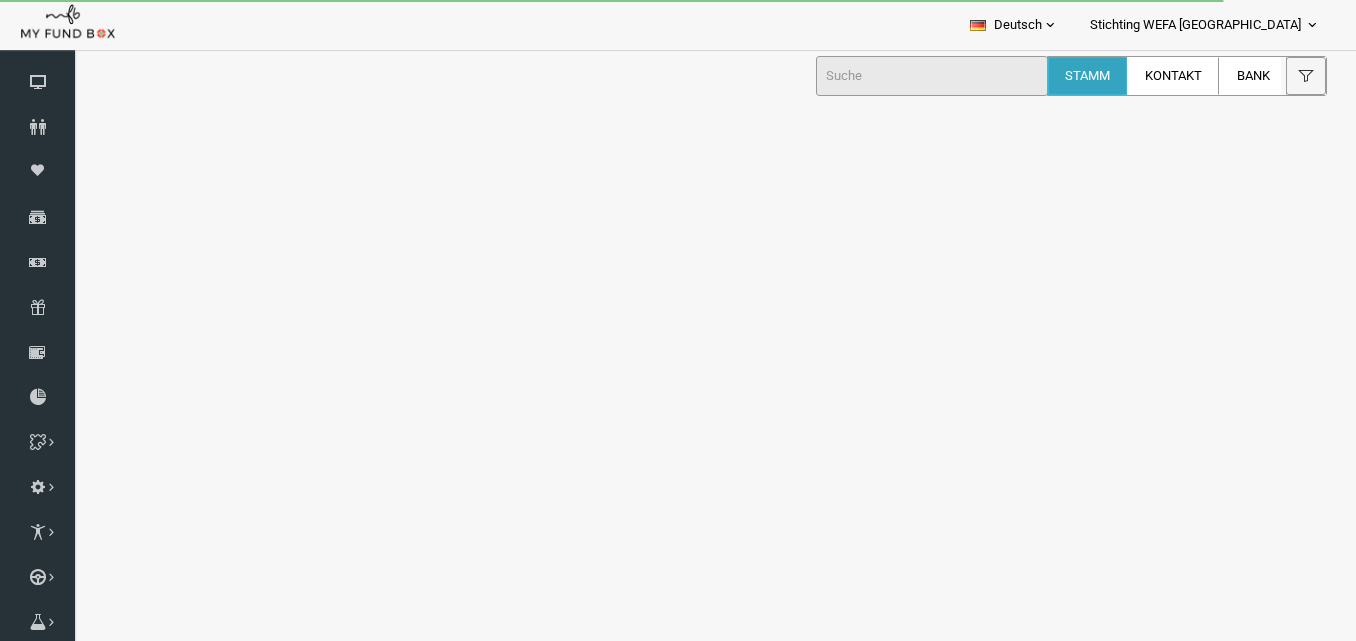 click on "Deutsch" at bounding box center (1014, 25) 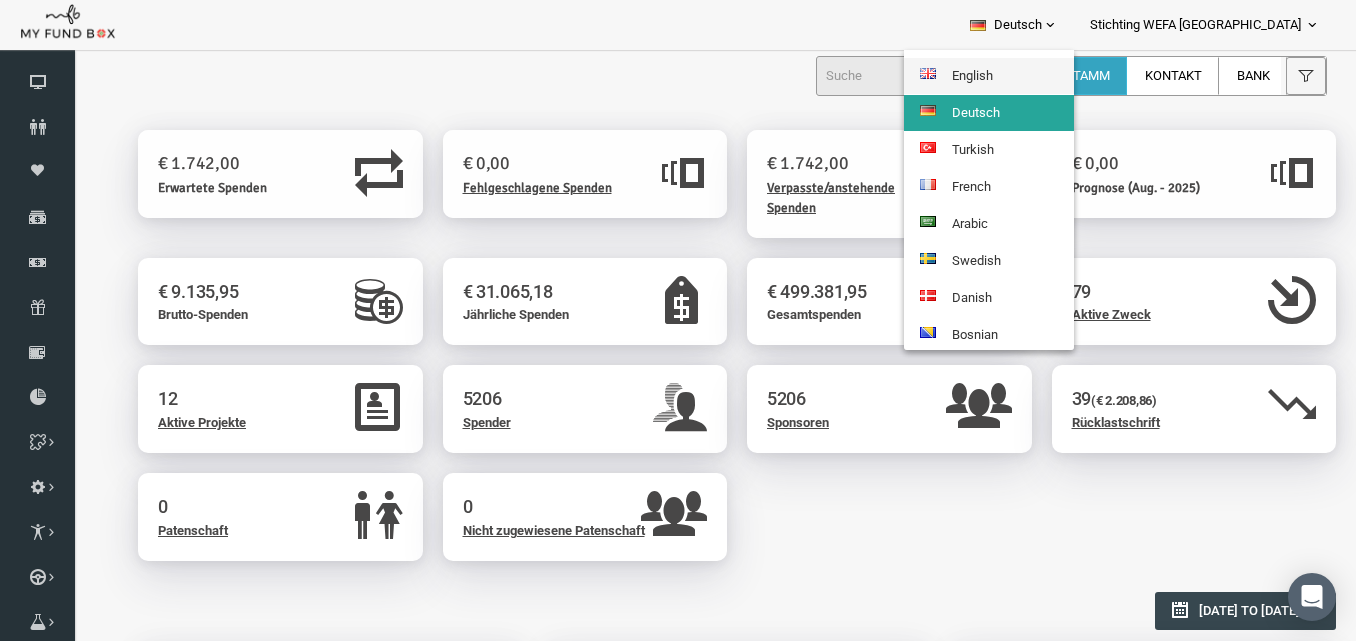 click on "English" at bounding box center [989, 76] 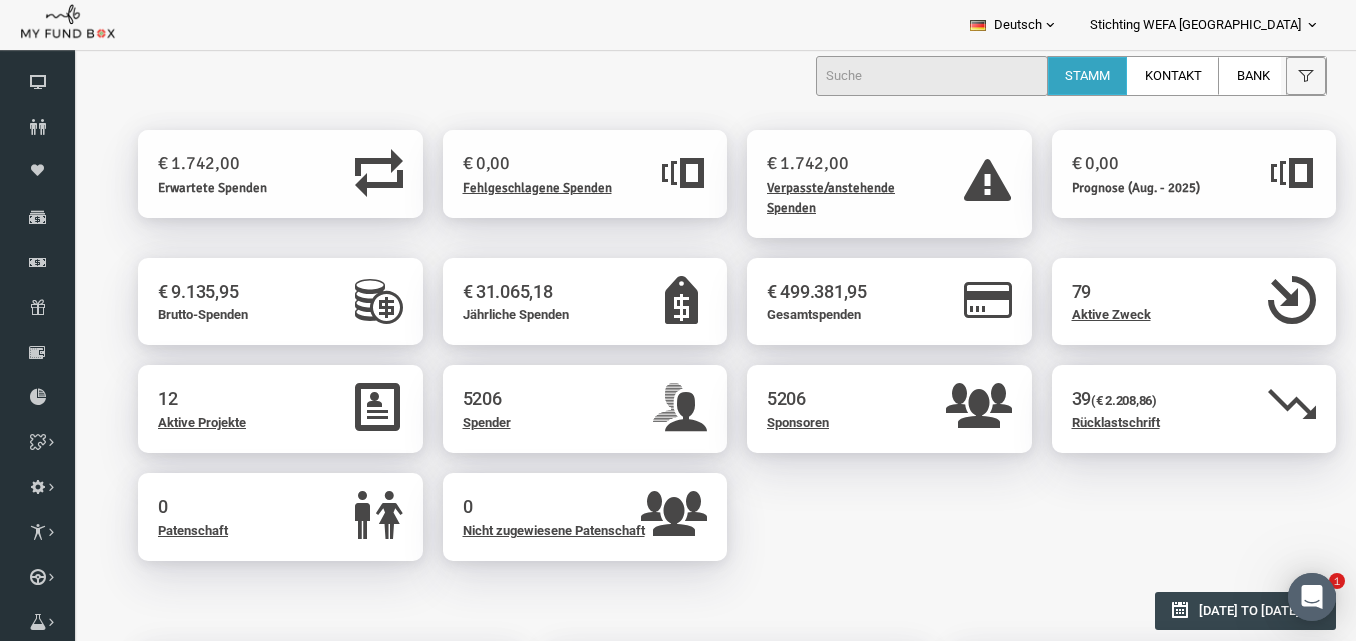scroll, scrollTop: 0, scrollLeft: 0, axis: both 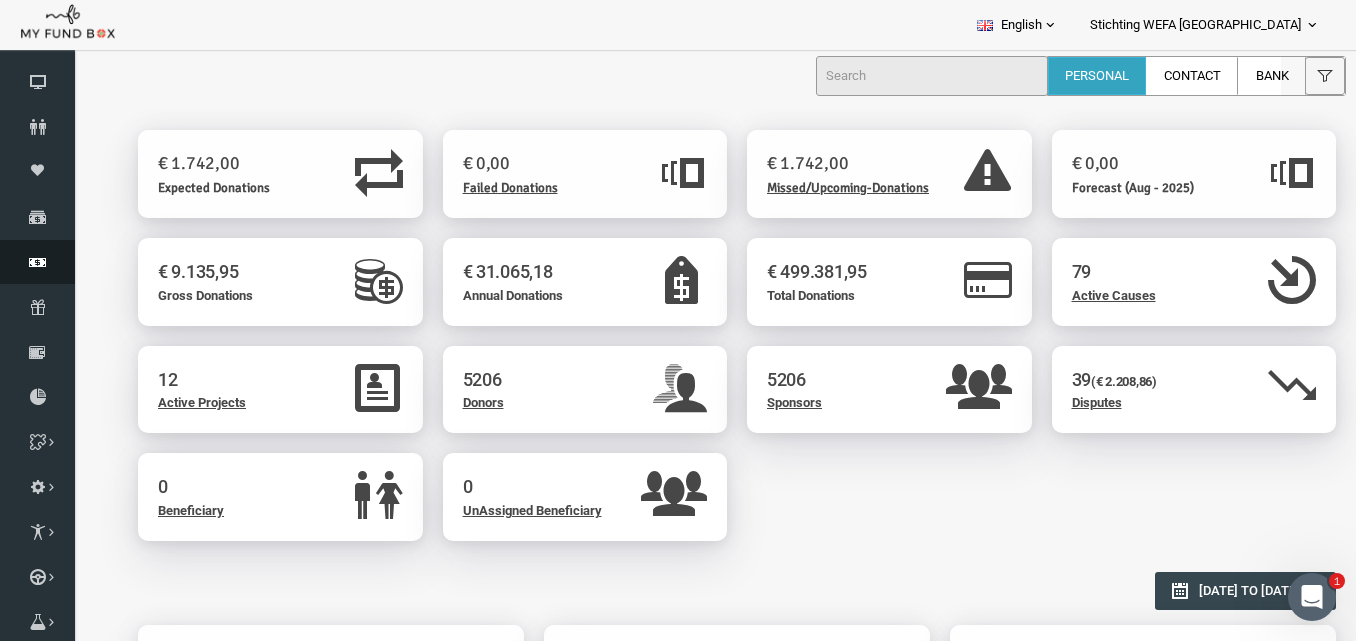 click on "Finance" at bounding box center [37, 262] 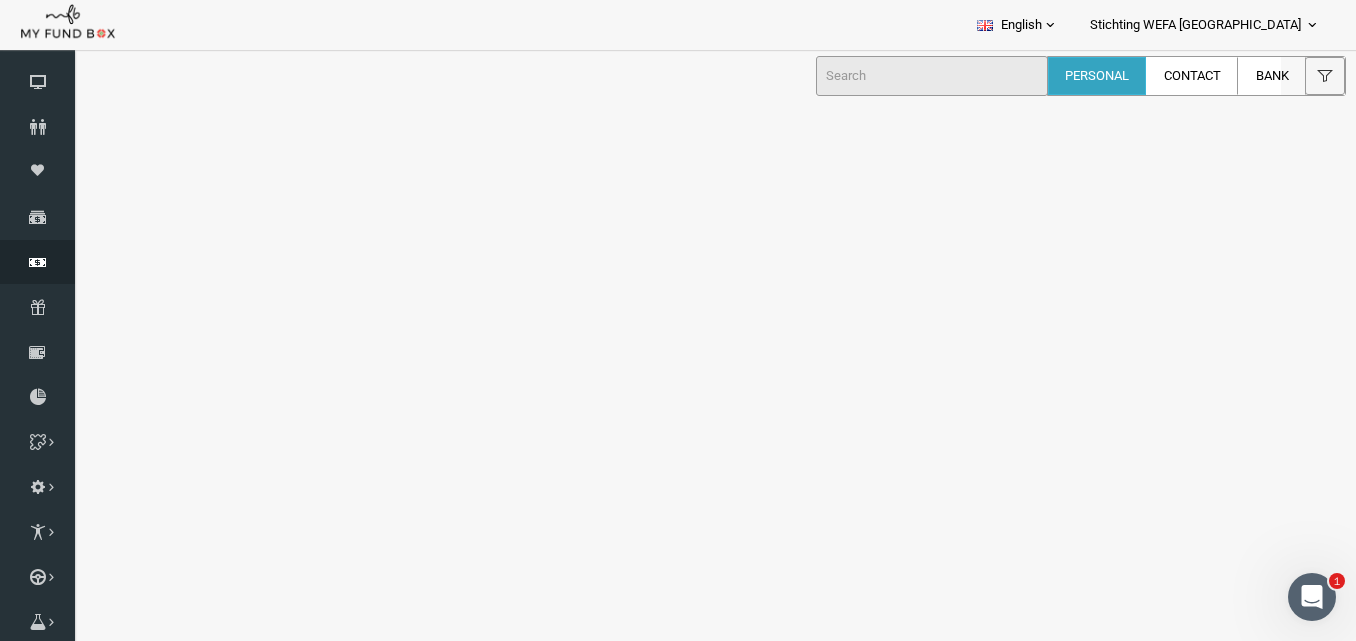 select on "100" 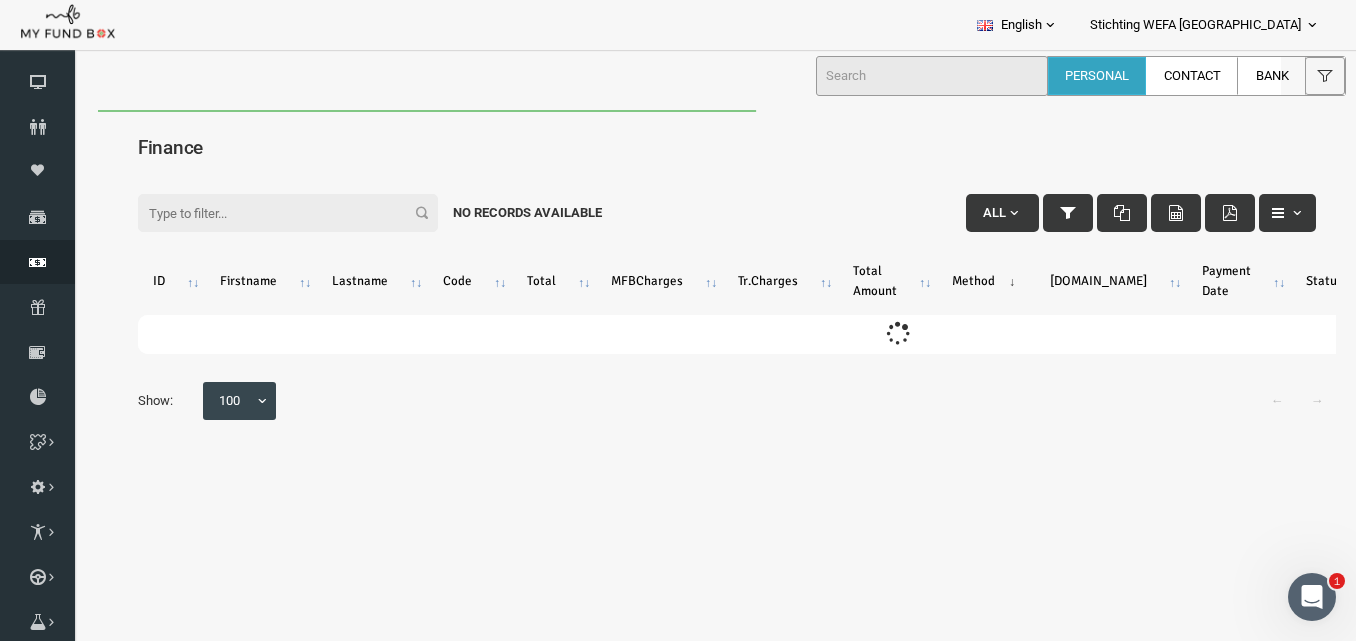 scroll, scrollTop: 0, scrollLeft: 0, axis: both 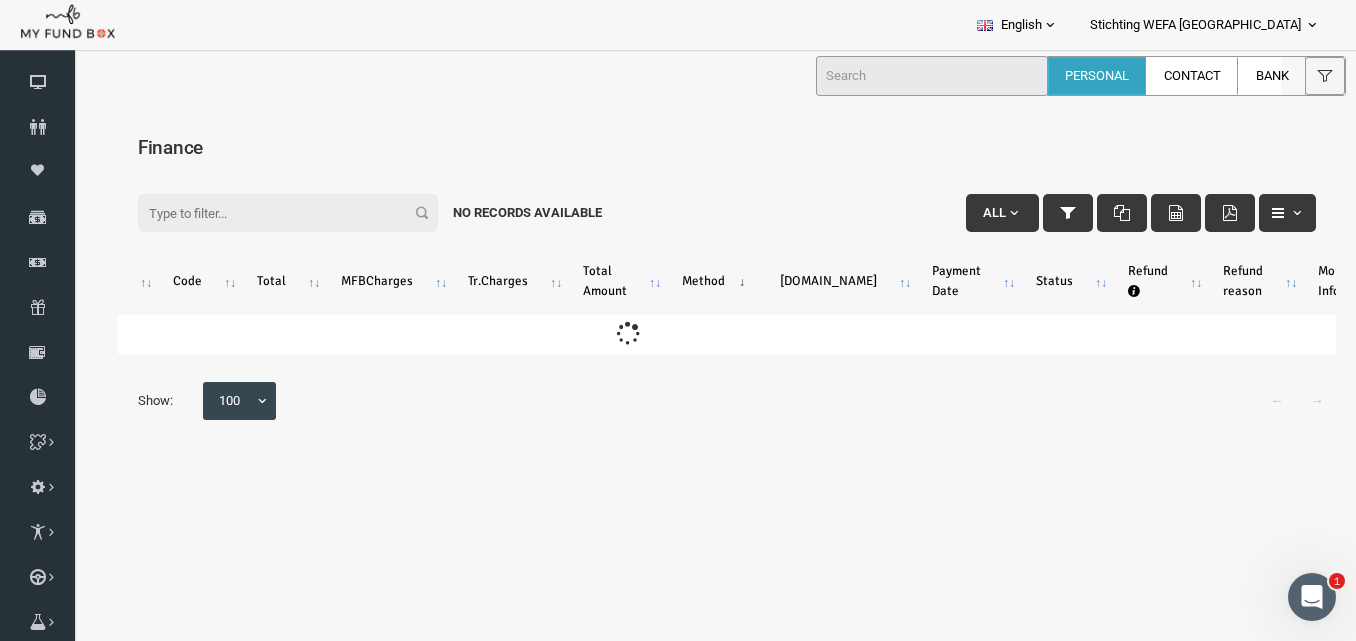click on "Stichting WEFA Nederland" at bounding box center [1195, 25] 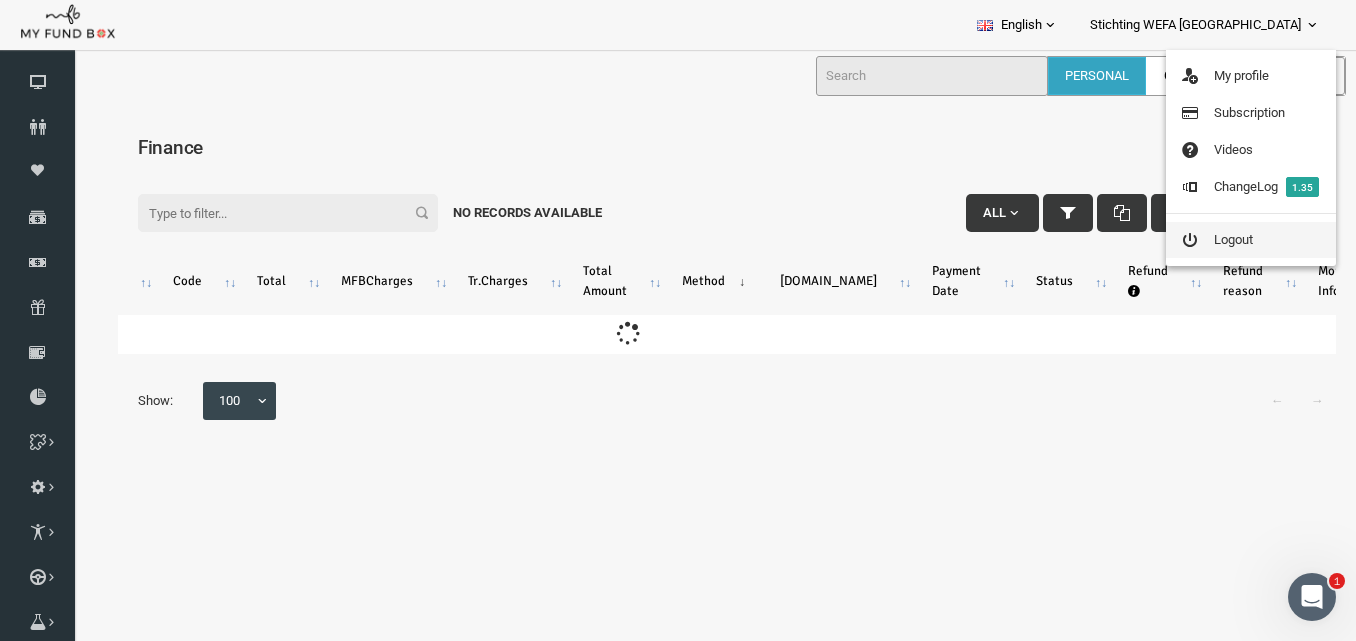 click on "Logout" at bounding box center (1251, 240) 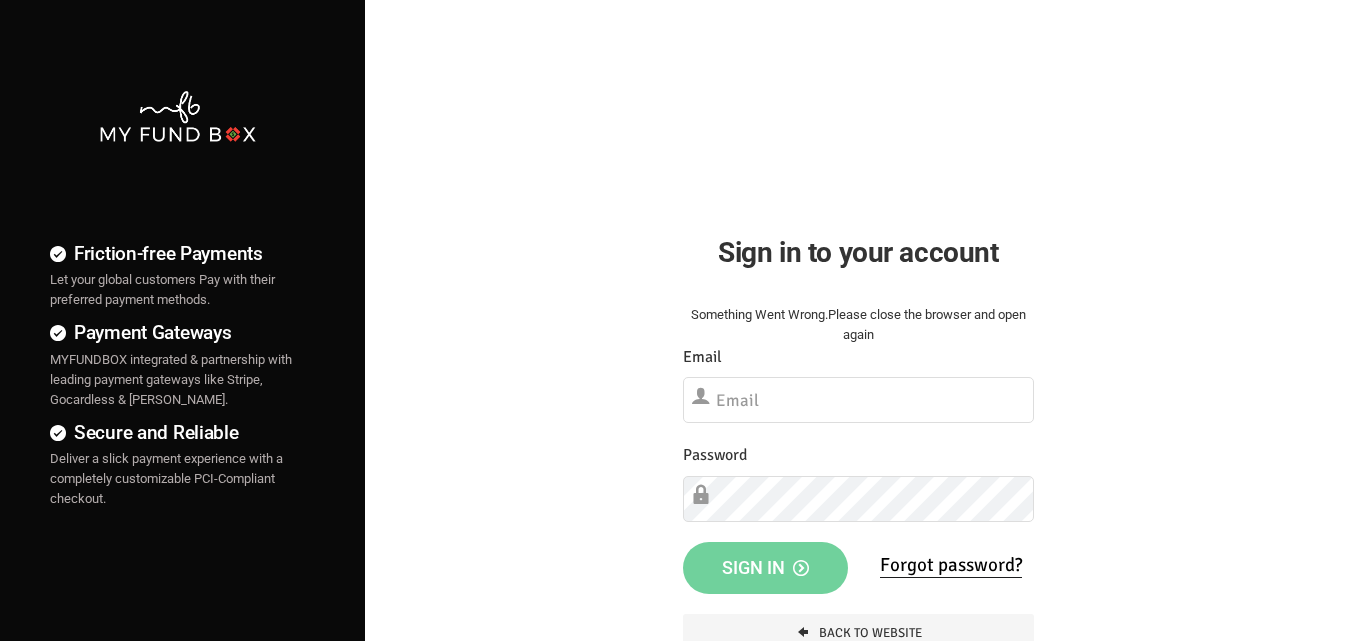 scroll, scrollTop: 0, scrollLeft: 0, axis: both 